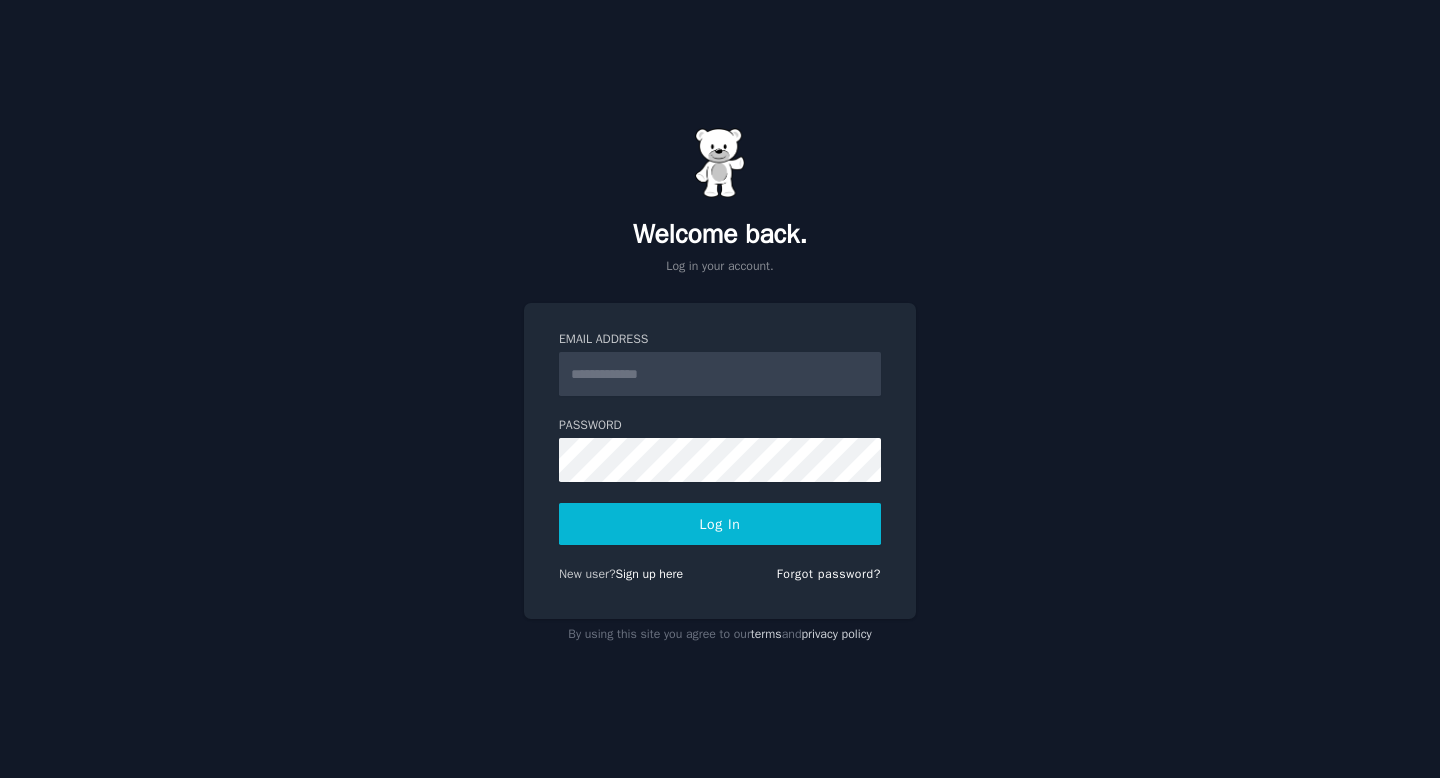 scroll, scrollTop: 0, scrollLeft: 0, axis: both 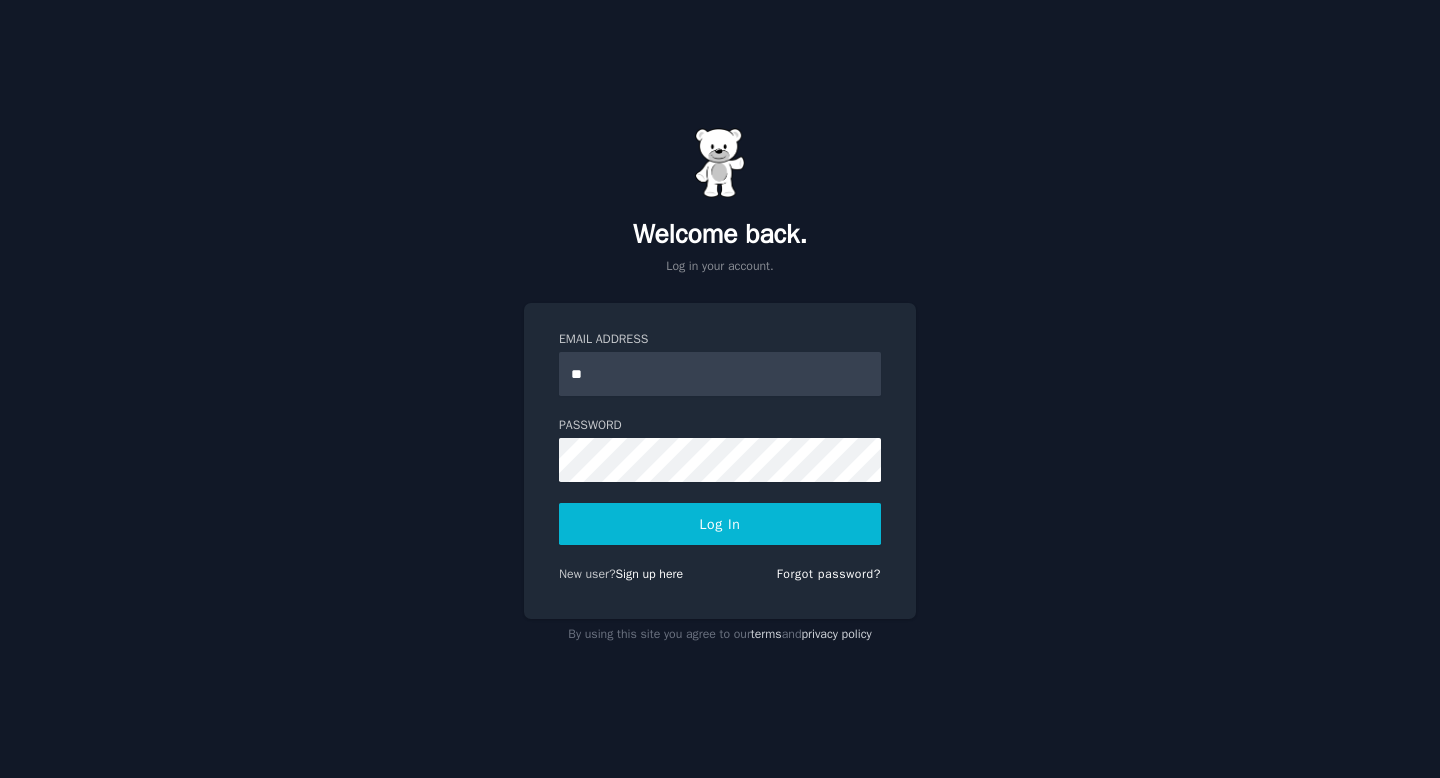 type on "**********" 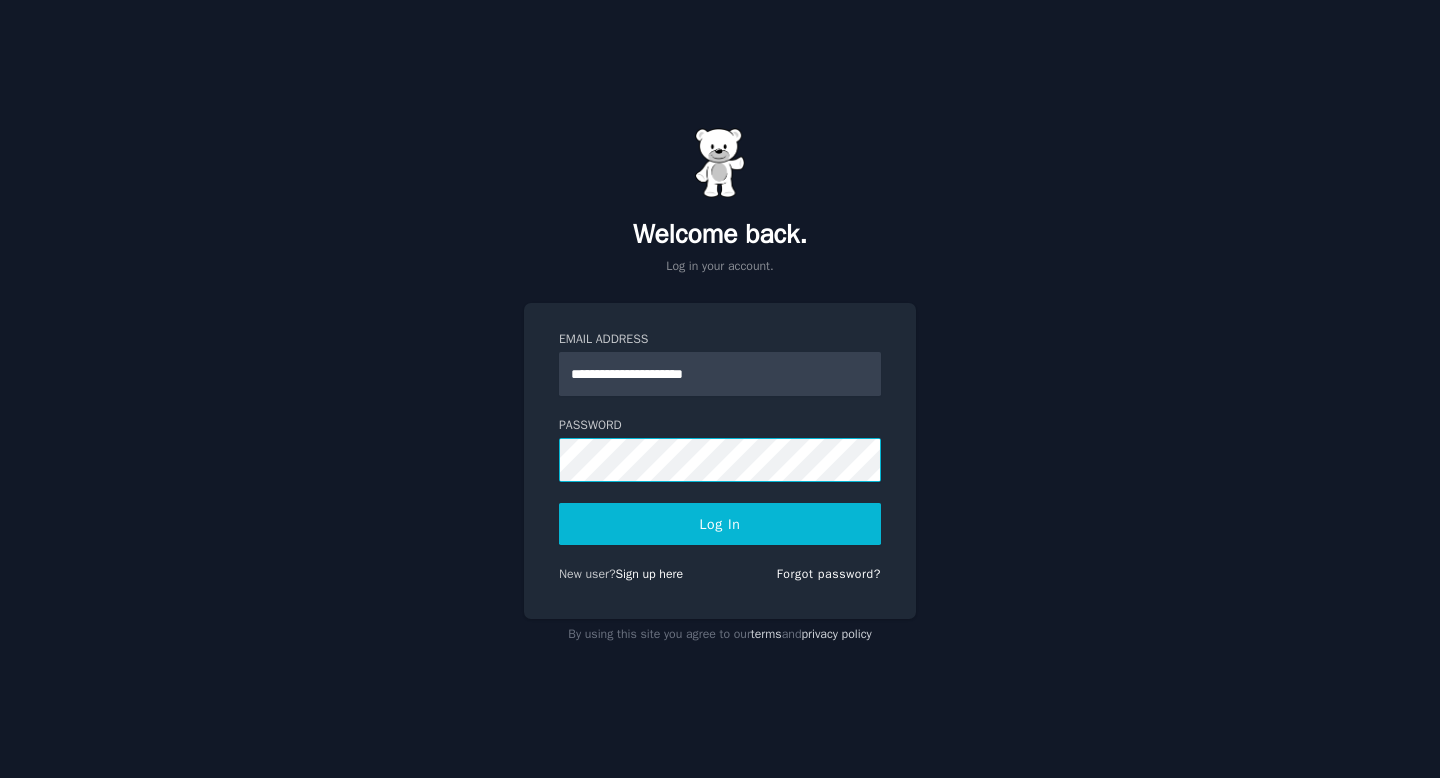 click on "Log In" at bounding box center (720, 524) 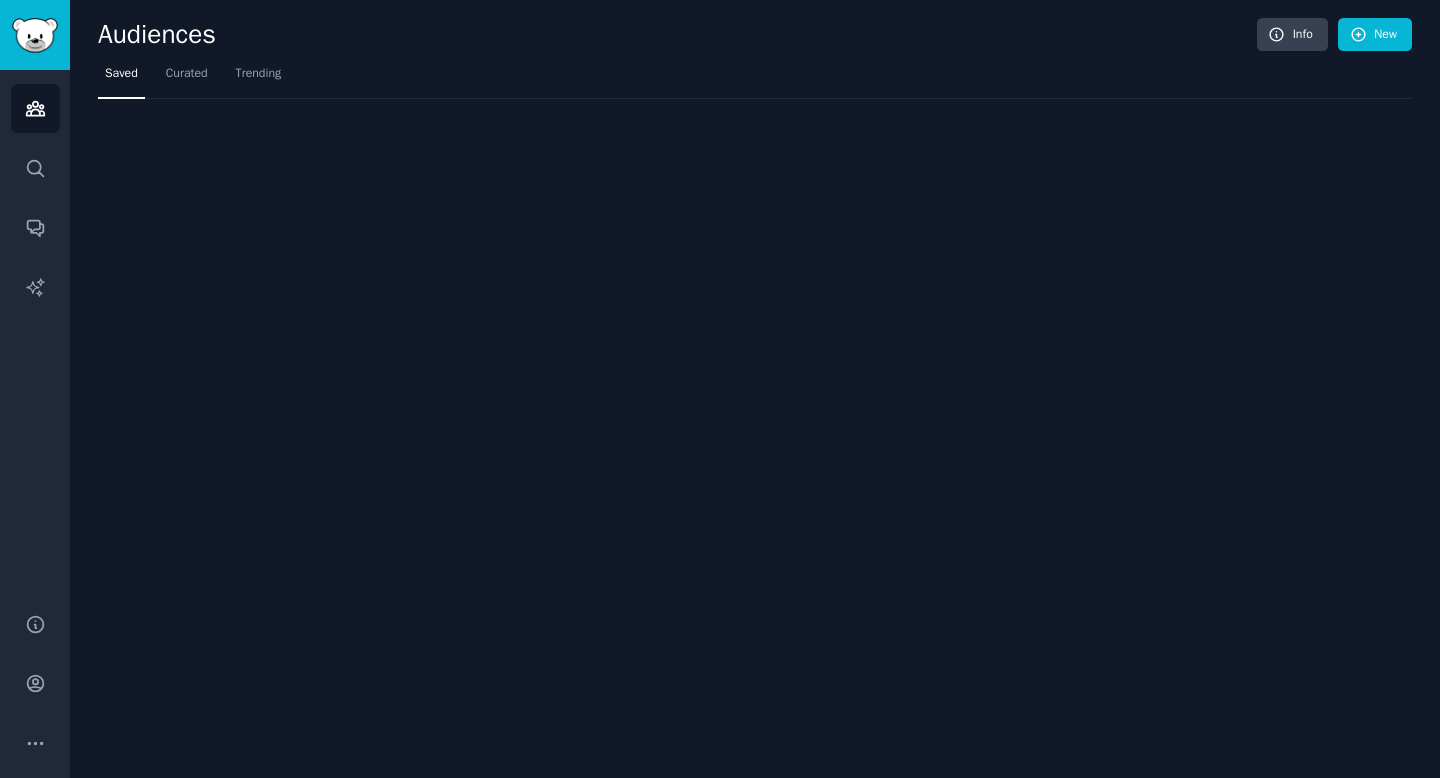 scroll, scrollTop: 0, scrollLeft: 0, axis: both 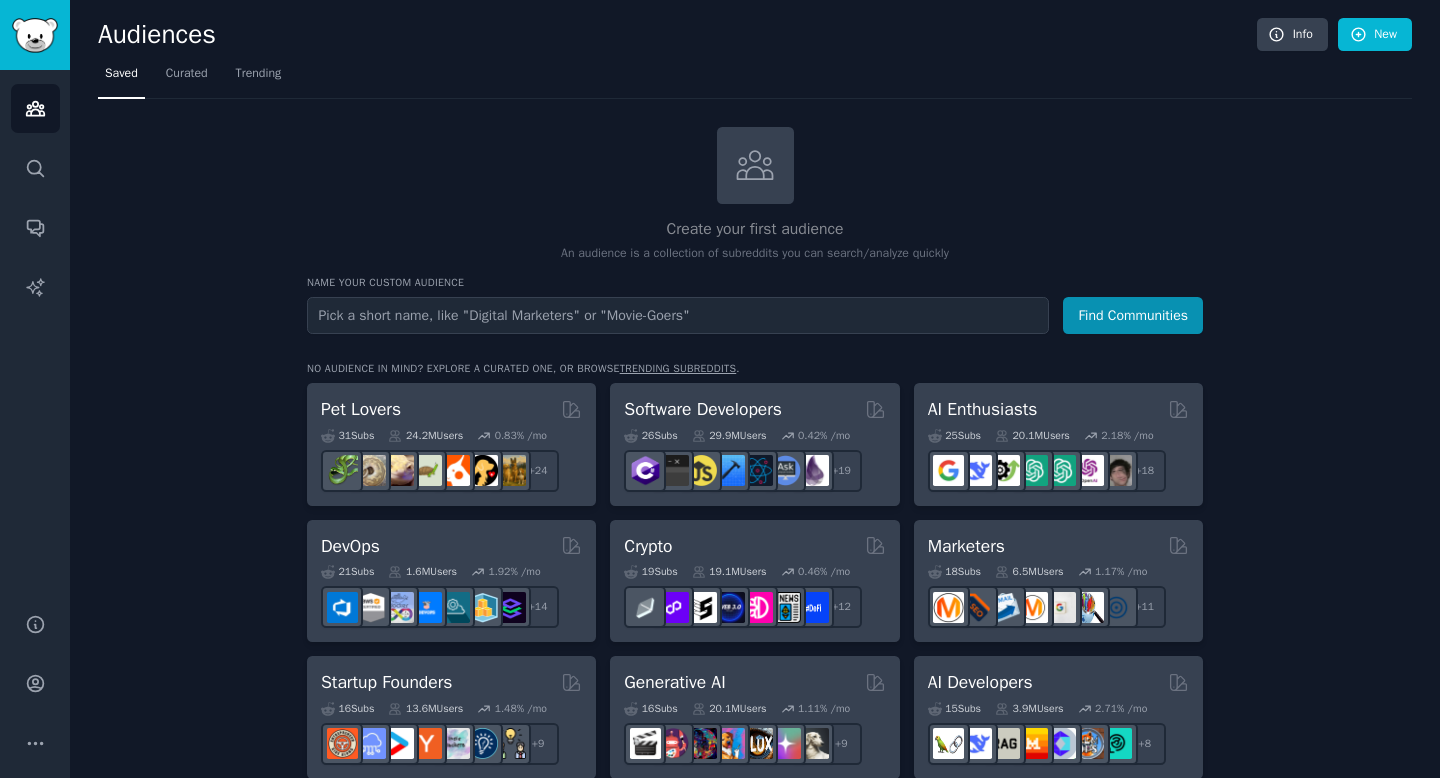 click on "Name your custom audience Audience Name Find Communities" at bounding box center [755, 305] 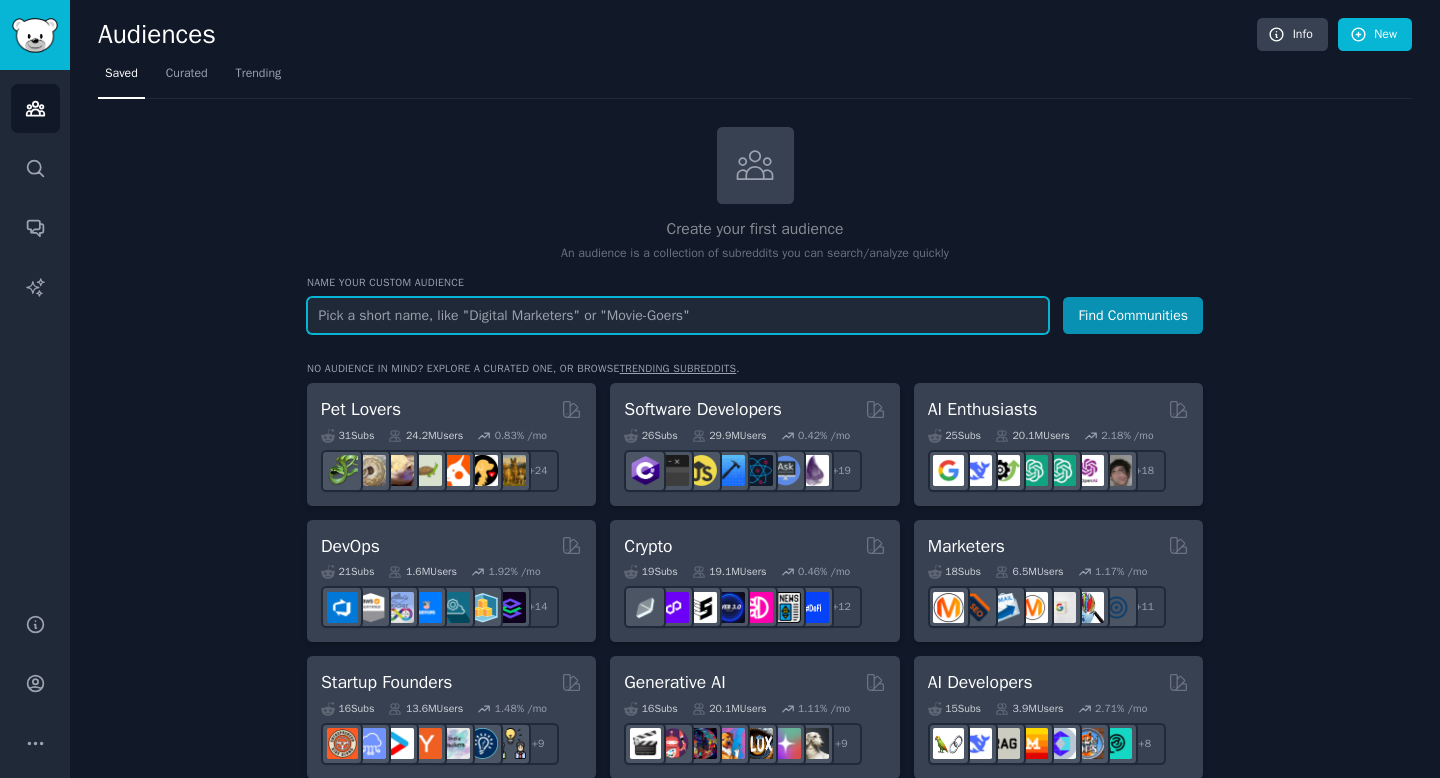 click at bounding box center [678, 315] 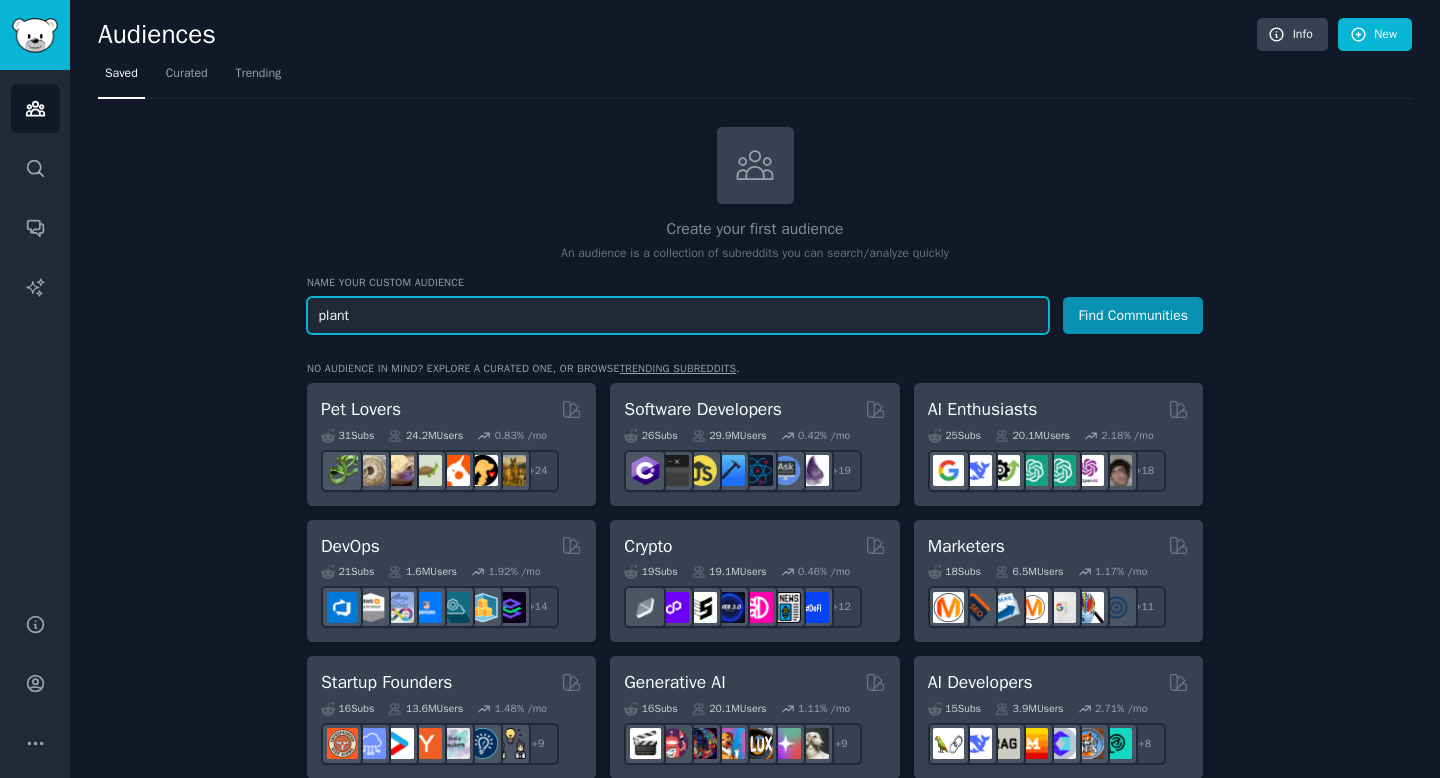 type on "plant" 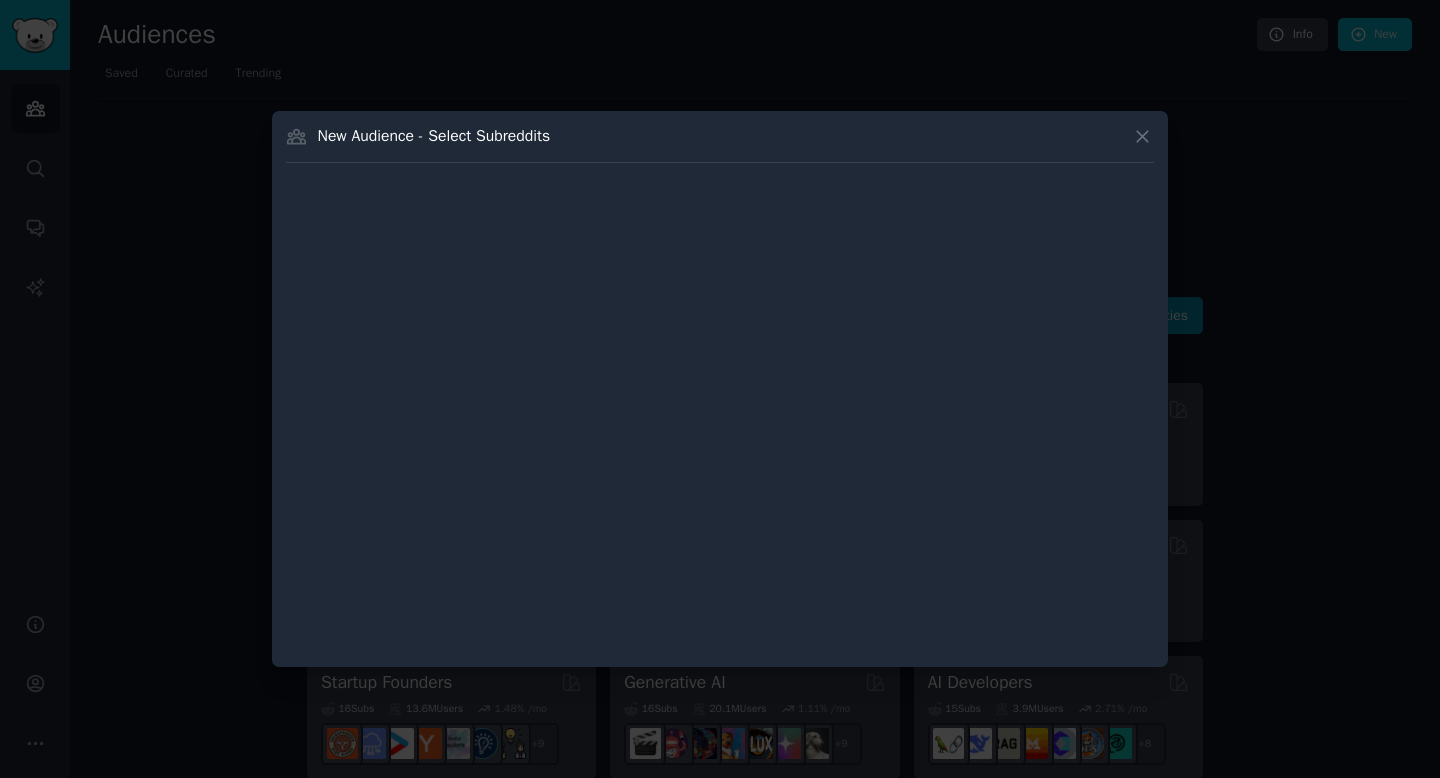 type 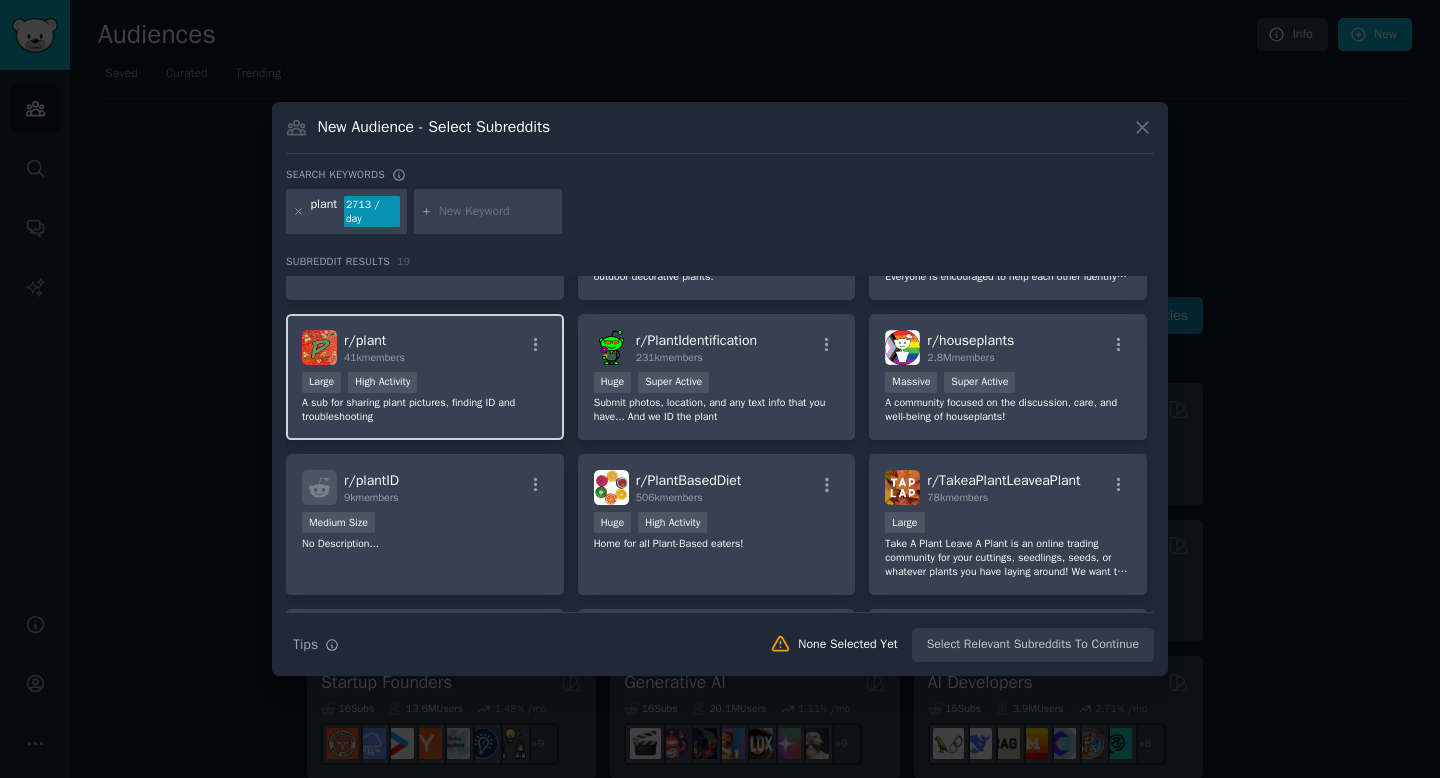 scroll, scrollTop: 135, scrollLeft: 0, axis: vertical 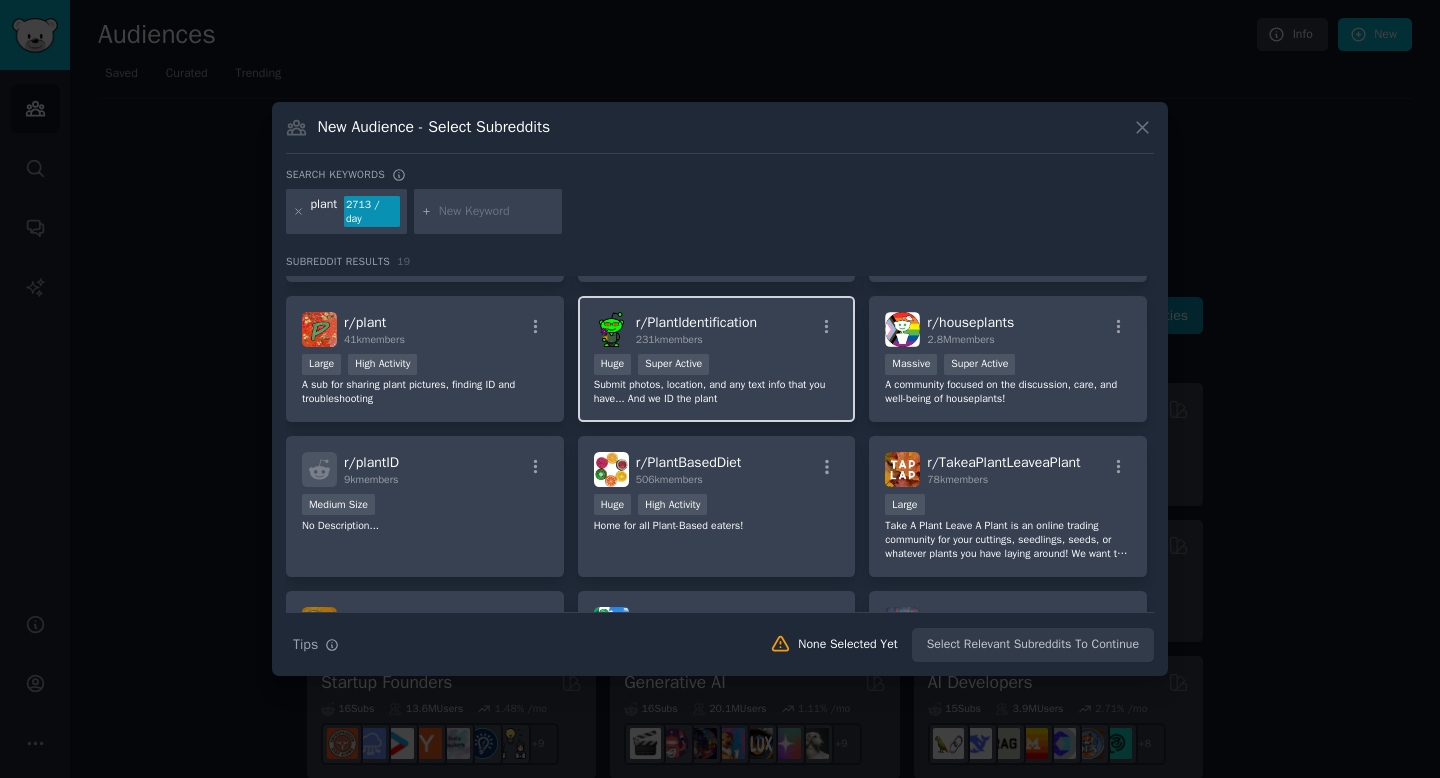 click on "r/ PlantIdentification" at bounding box center [696, 322] 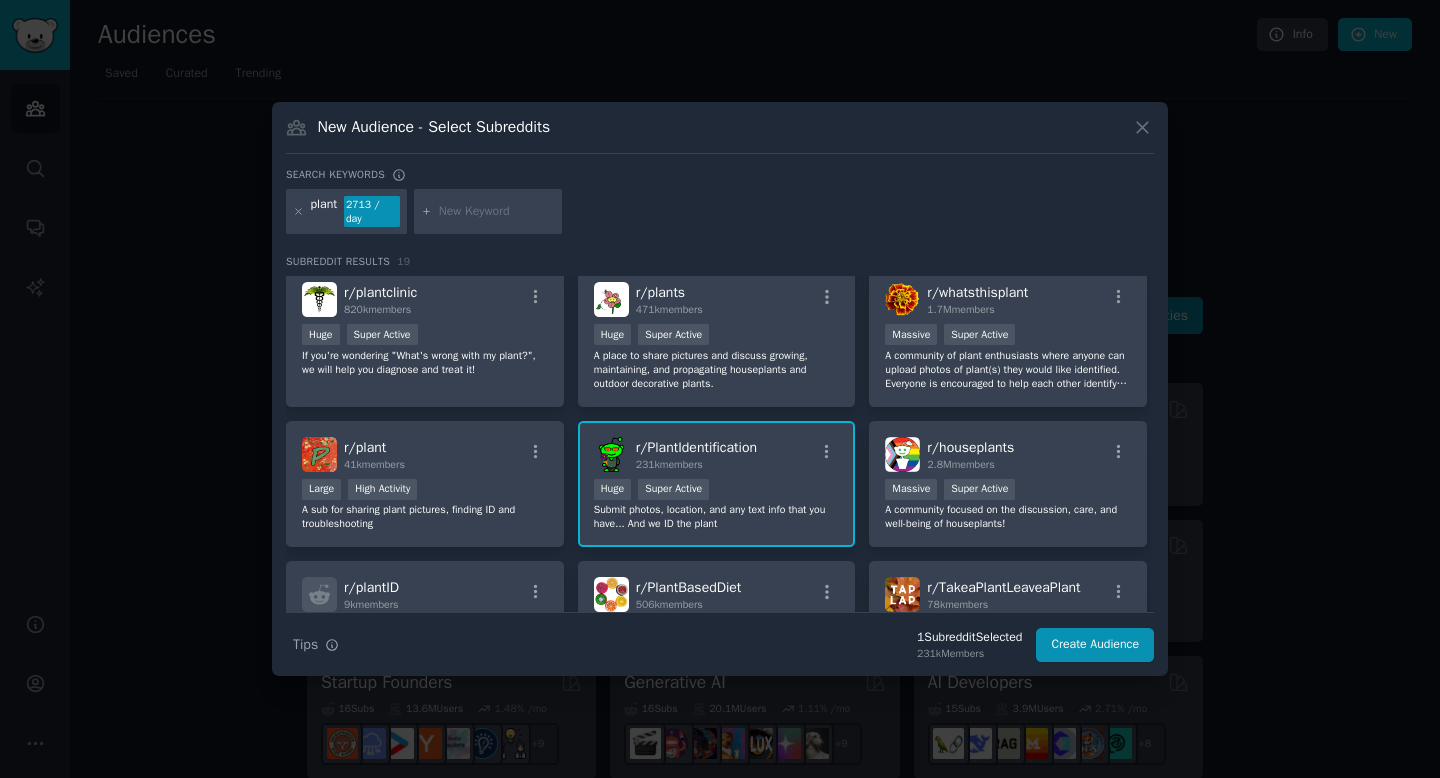 scroll, scrollTop: 0, scrollLeft: 0, axis: both 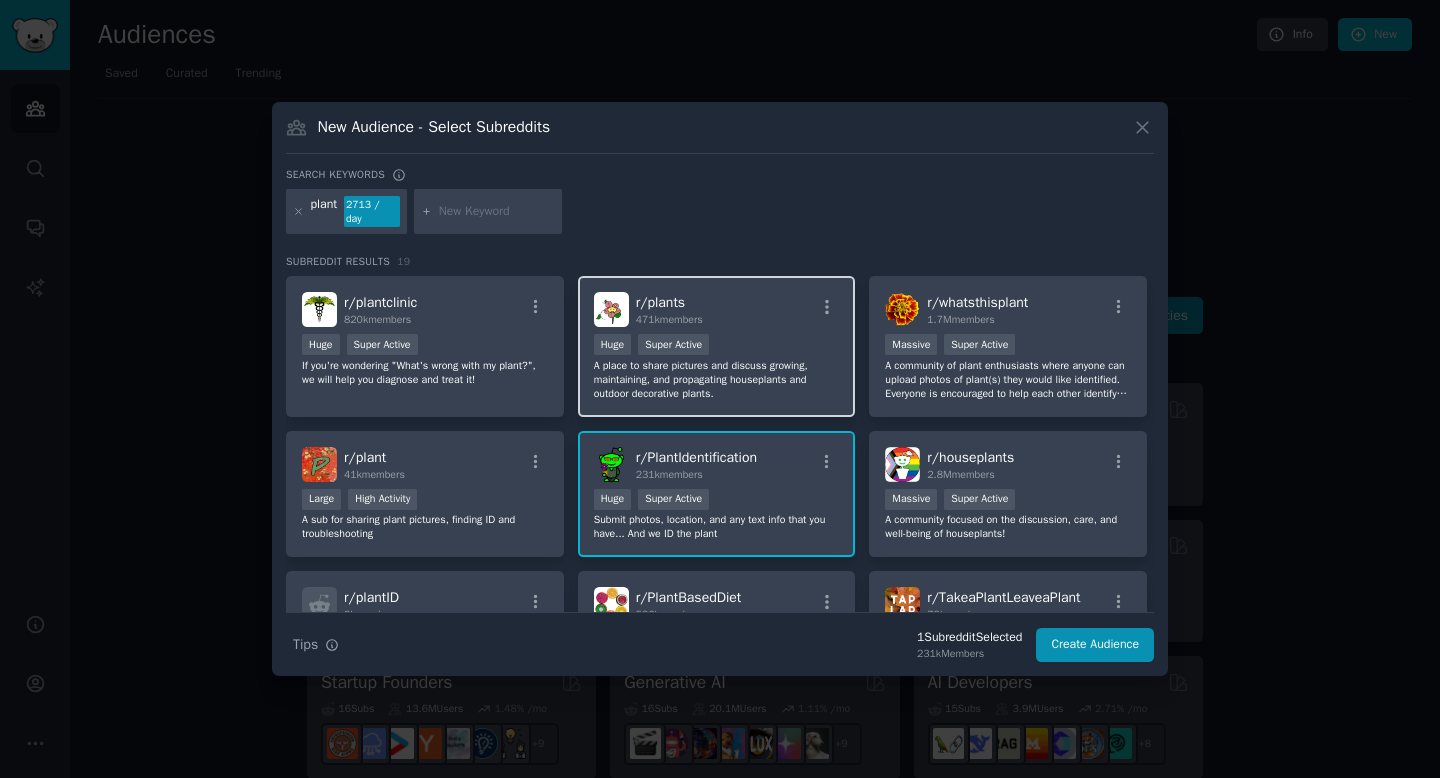 click on "A place to share pictures and discuss growing, maintaining, and propagating houseplants and outdoor decorative plants." at bounding box center [717, 380] 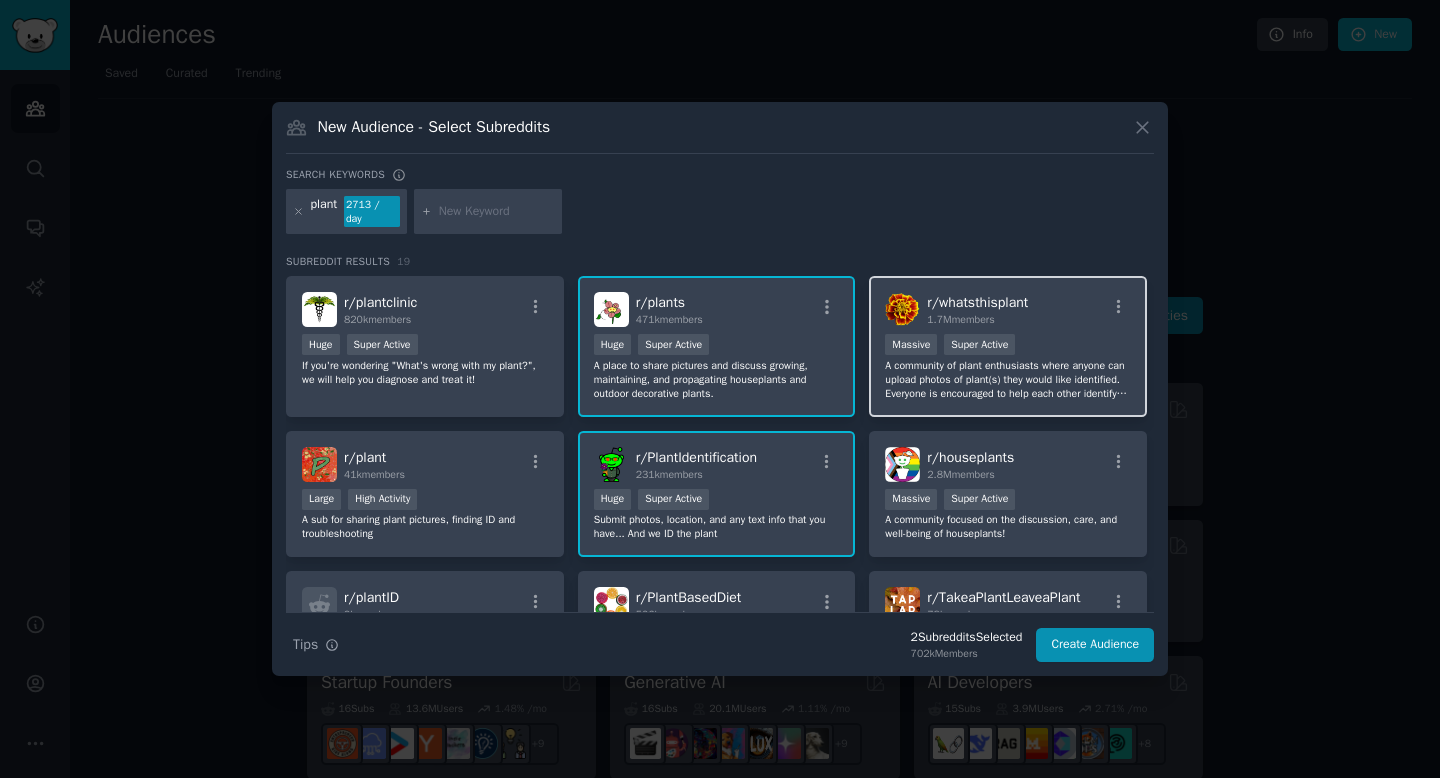 click on "r/ whatsthisplant 1.7M  members 1,000,000+ members Massive Super Active A community of plant enthusiasts where anyone can upload photos of plant(s) they would like identified. Everyone is encouraged to help each other identify plants." at bounding box center [1008, 346] 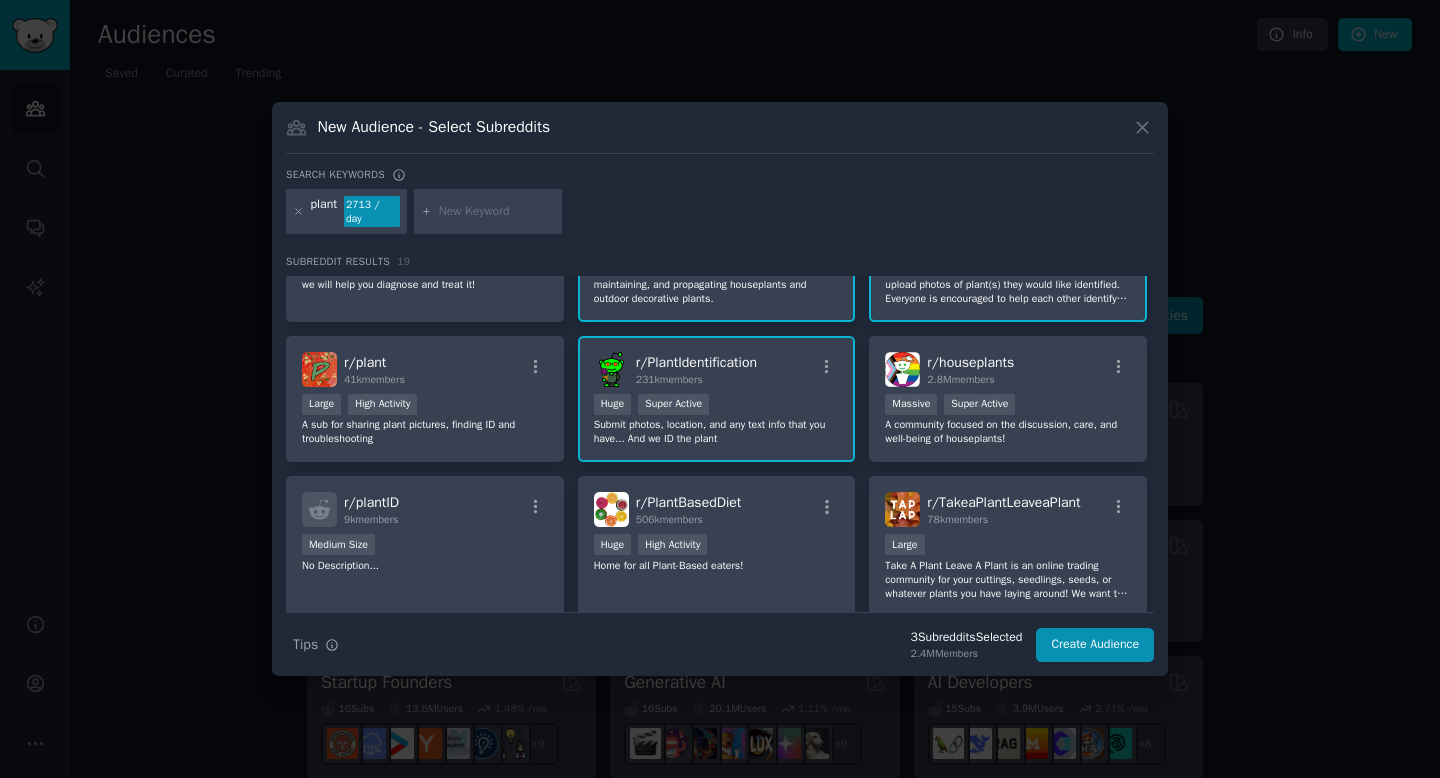 scroll, scrollTop: 99, scrollLeft: 0, axis: vertical 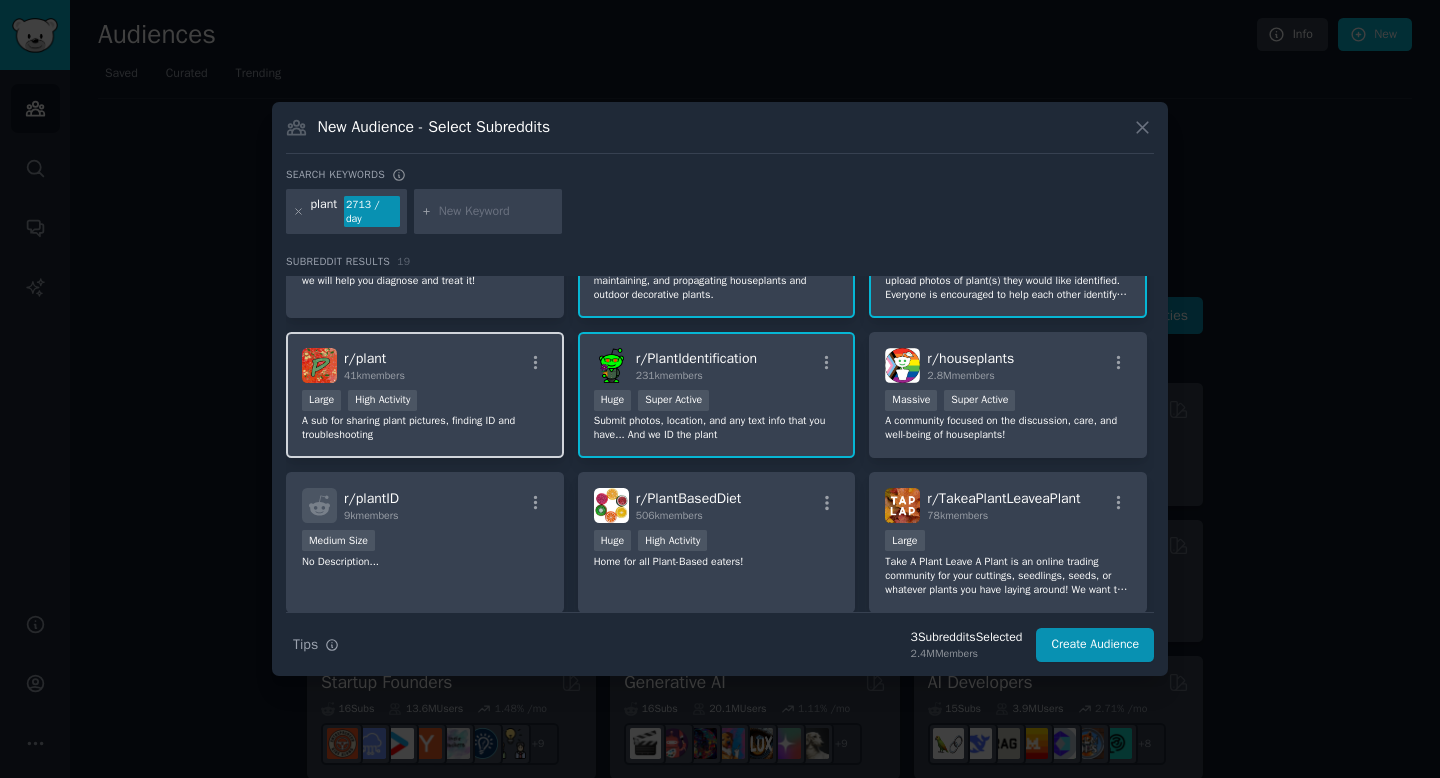 click on "A sub for sharing plant pictures, finding ID and troubleshooting" at bounding box center (425, 428) 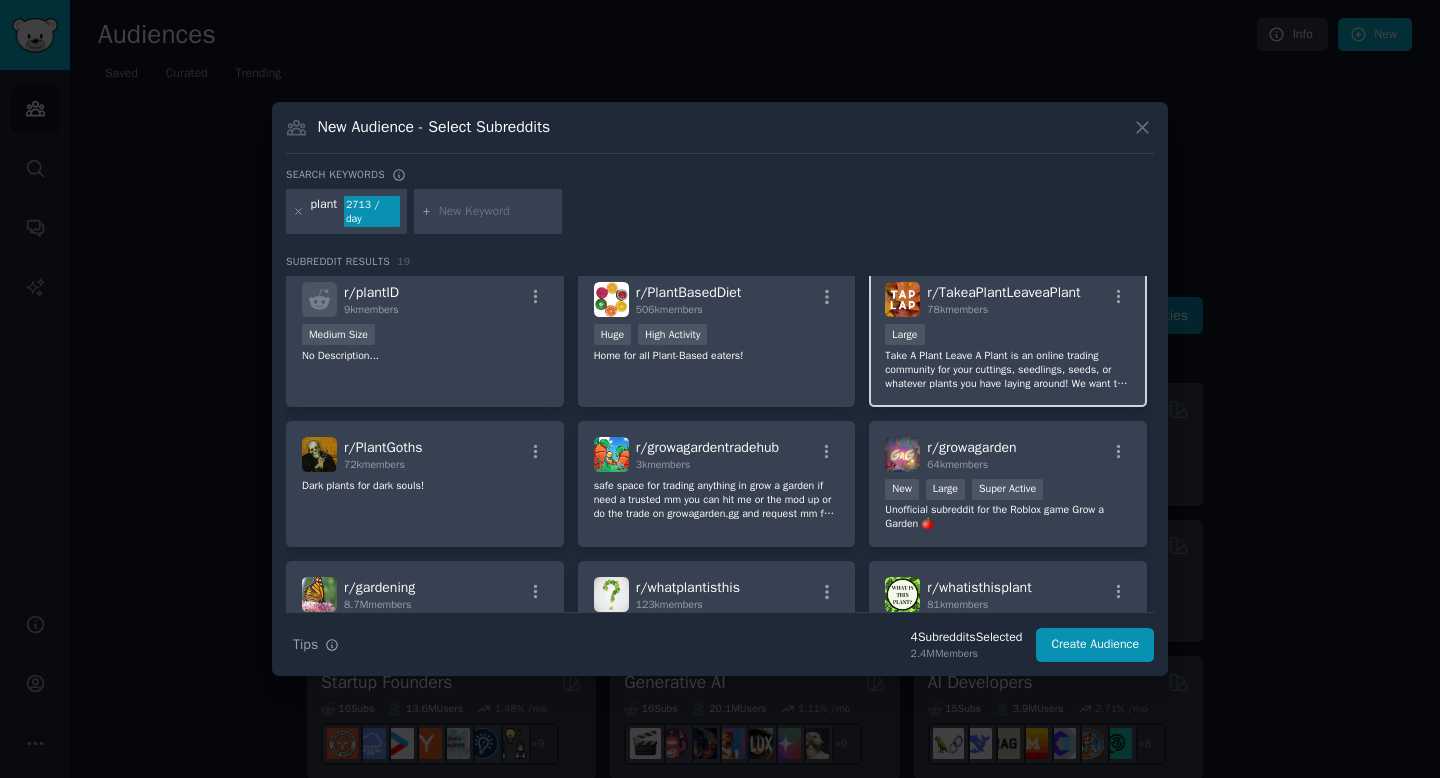 scroll, scrollTop: 317, scrollLeft: 0, axis: vertical 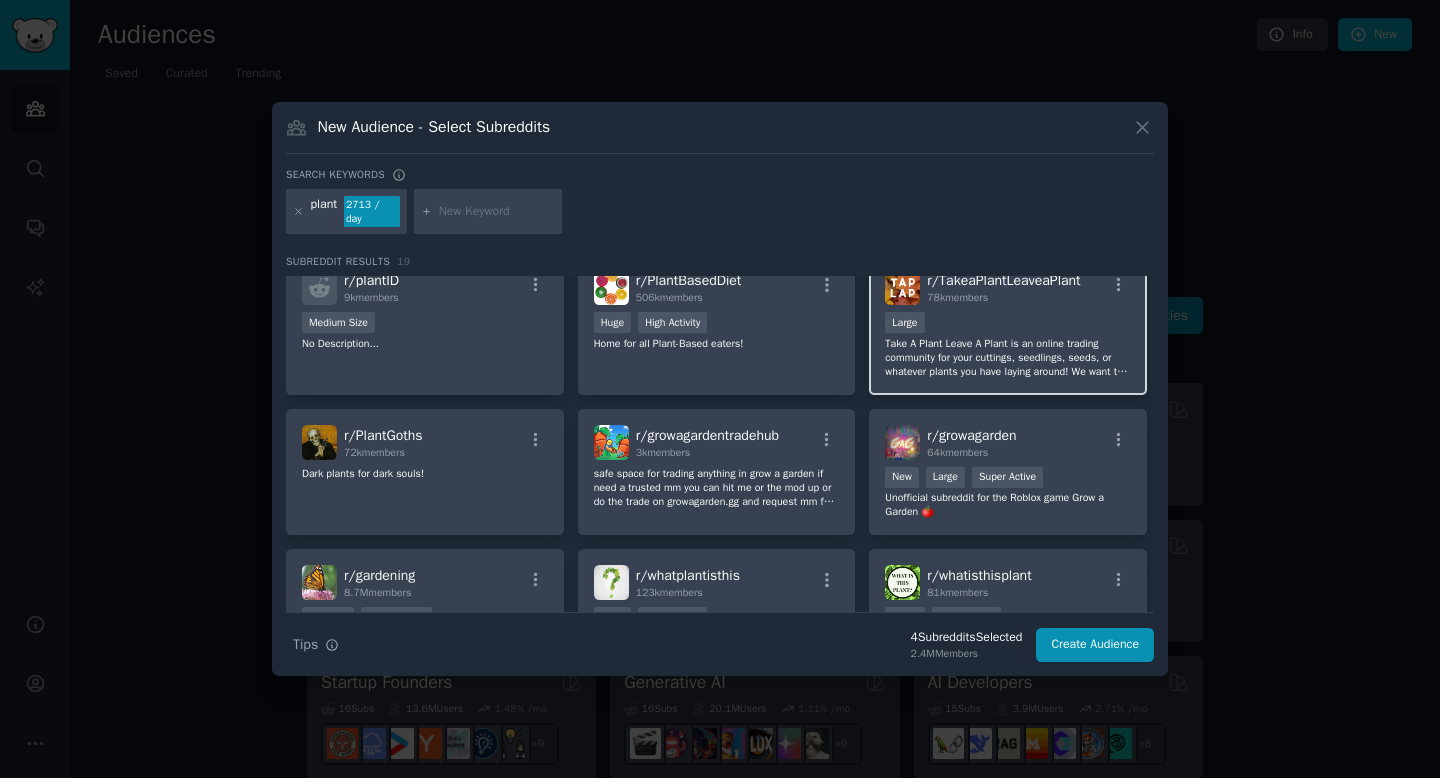 click on "Take A Plant Leave A Plant is an online trading community for your cuttings, seedlings, seeds, or whatever plants you have laying around! We want to spread the love of plants to those who don't have access. Please, don't flip your plants here. Happy trading!" at bounding box center [1008, 358] 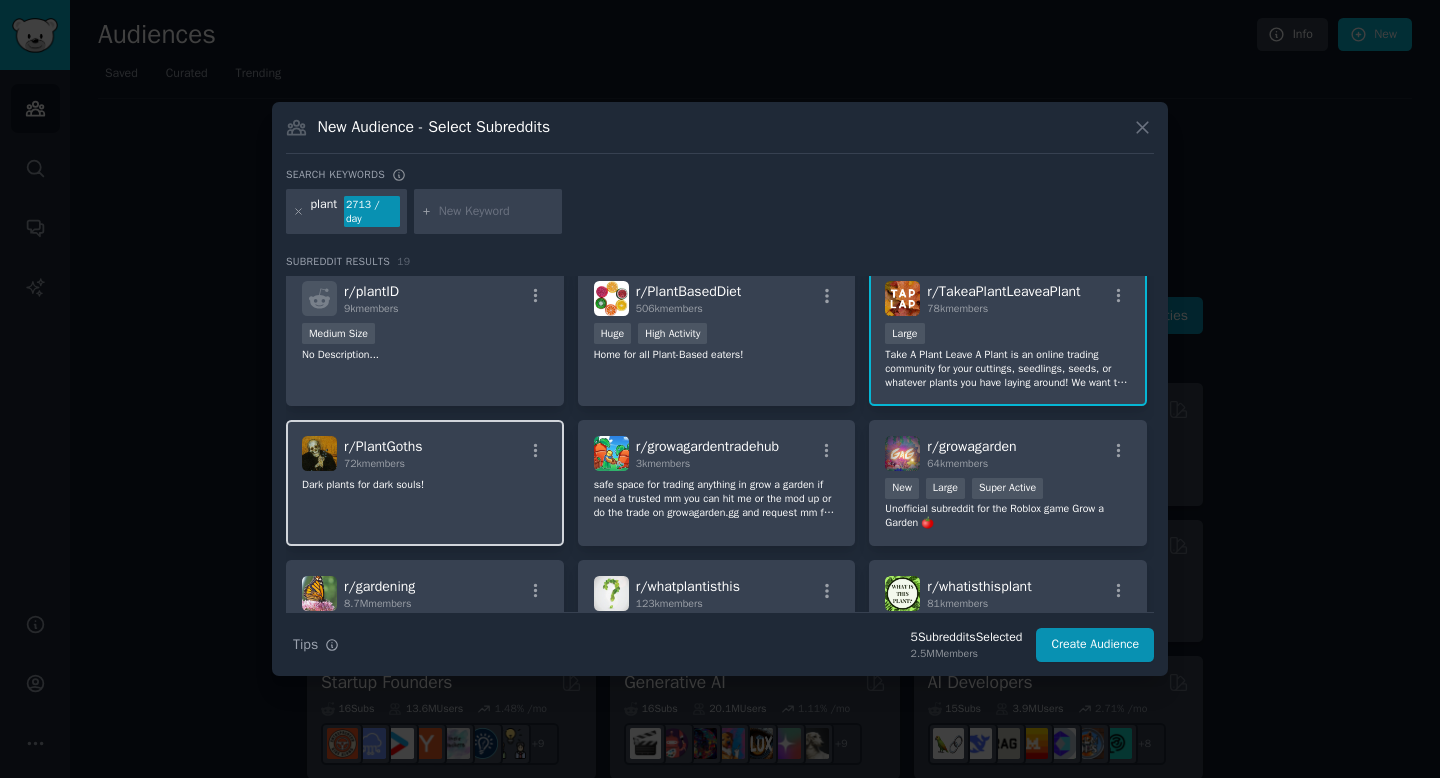 scroll, scrollTop: 296, scrollLeft: 0, axis: vertical 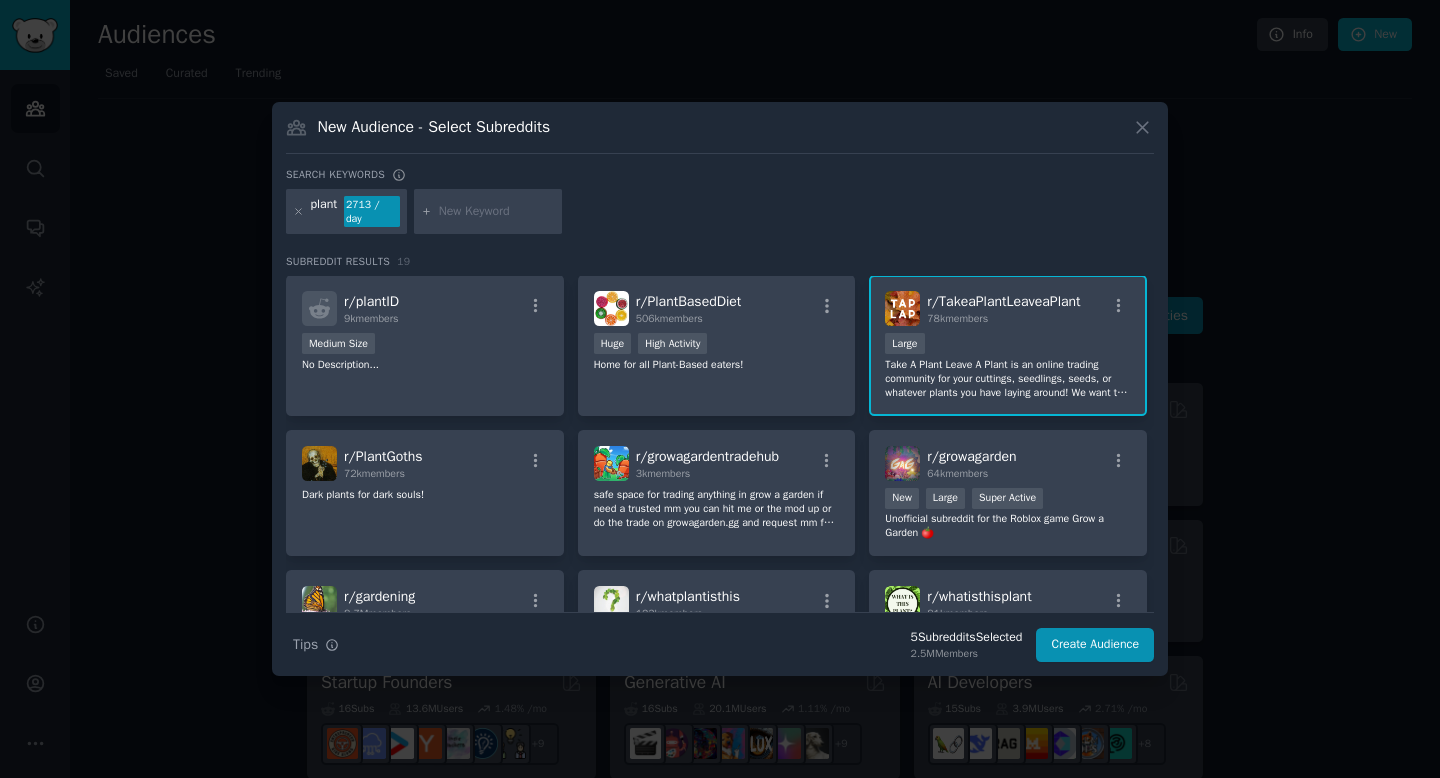 click on "Take A Plant Leave A Plant is an online trading community for your cuttings, seedlings, seeds, or whatever plants you have laying around! We want to spread the love of plants to those who don't have access. Please, don't flip your plants here. Happy trading!" at bounding box center (1008, 379) 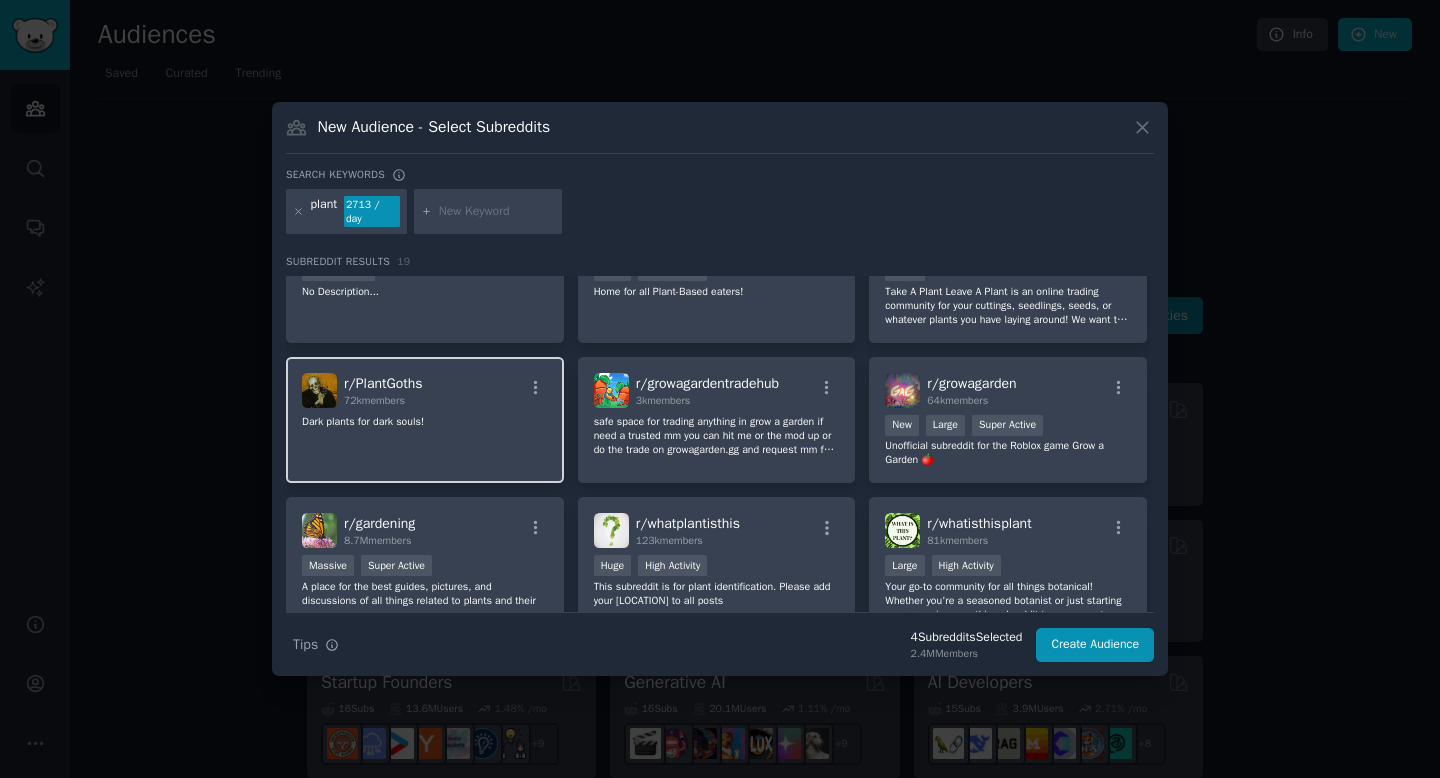 scroll, scrollTop: 370, scrollLeft: 0, axis: vertical 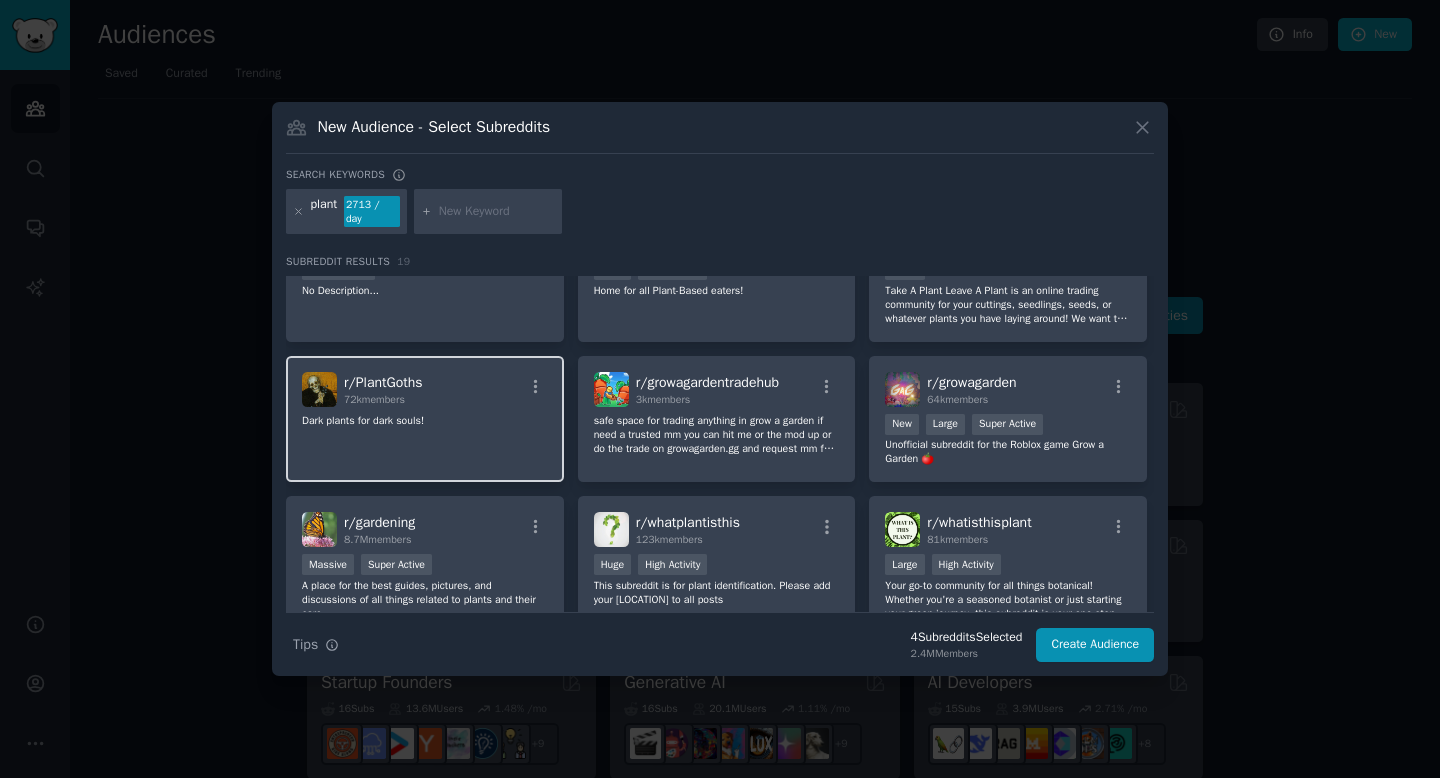 click on "r/ PlantGoths 72k  members Dark plants for dark souls!" at bounding box center (425, 419) 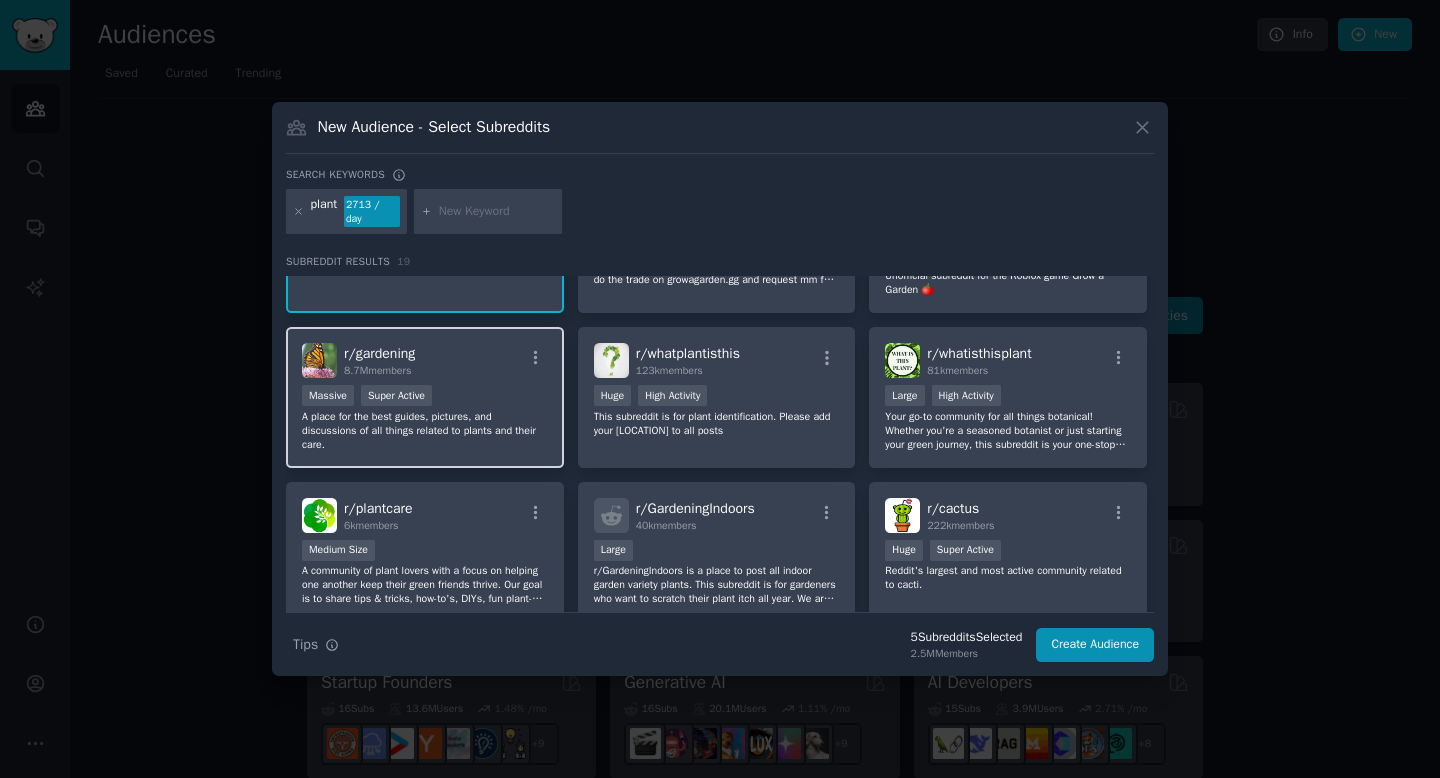 scroll, scrollTop: 541, scrollLeft: 0, axis: vertical 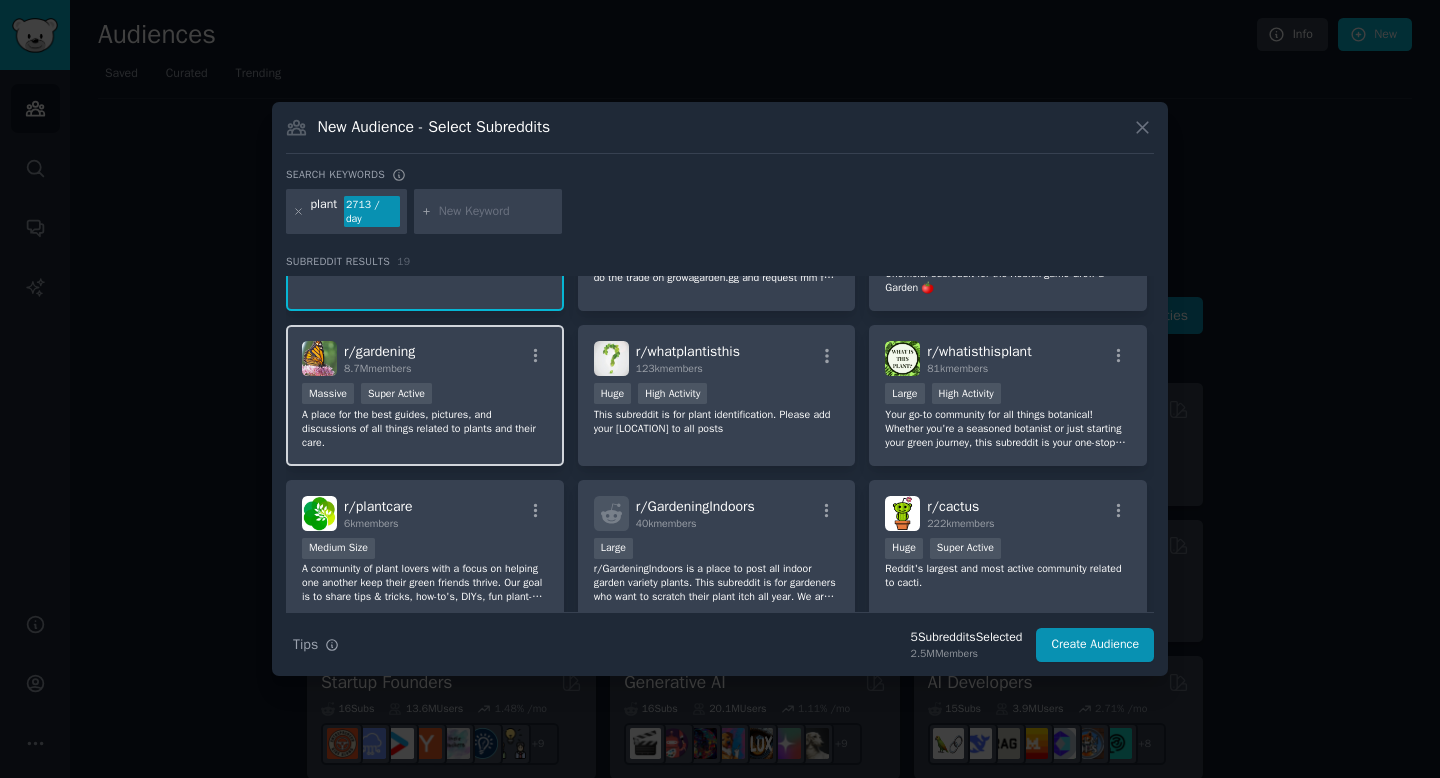 click on "A place for the best guides, pictures, and discussions of all things related to plants and their care." at bounding box center [425, 429] 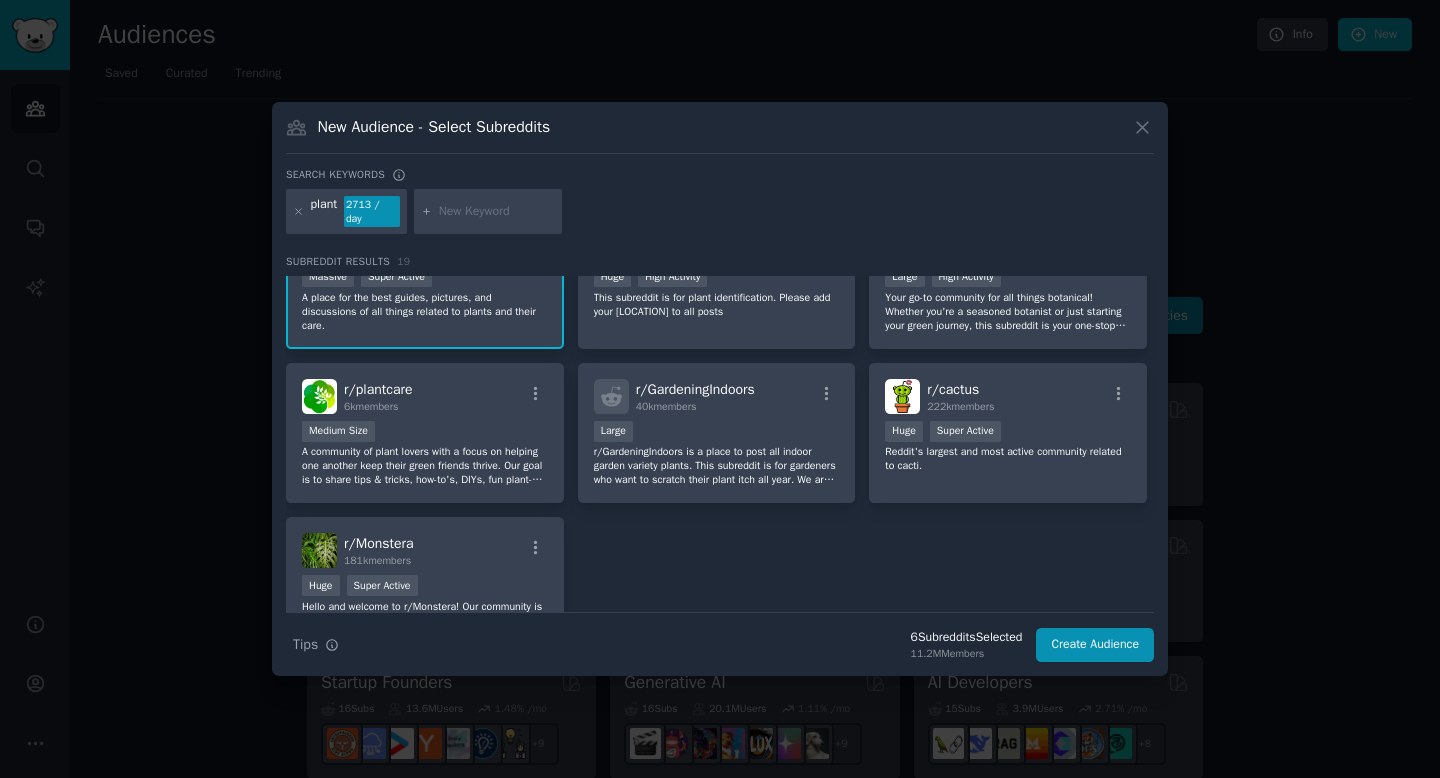 scroll, scrollTop: 666, scrollLeft: 0, axis: vertical 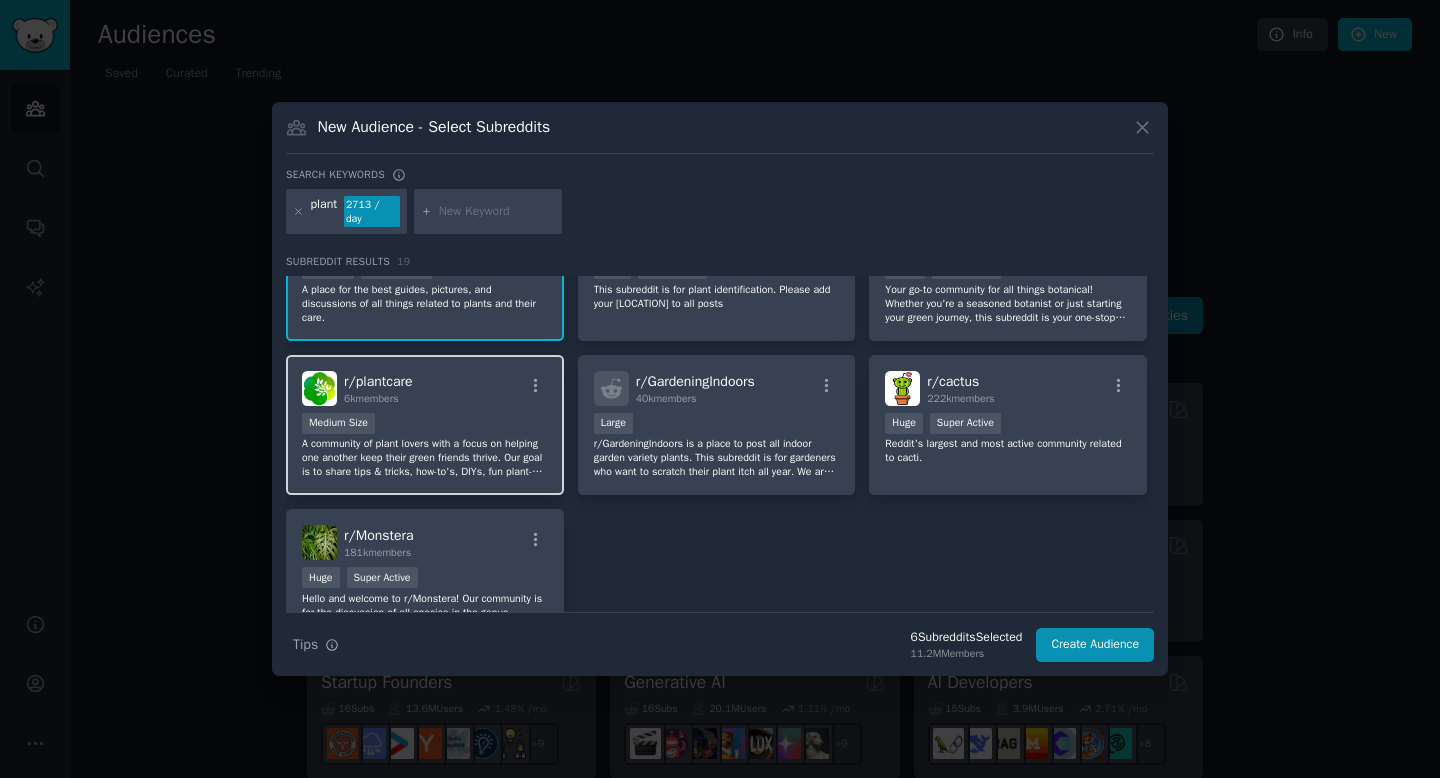 click on "r/ plantcare 6k  members Medium Size A community of plant lovers with a focus on helping one another keep their green friends thrive. Our goal is to share tips & tricks, how-to's, DIYs, fun plant-related content and general knowledge based on personal experience. Welcome to the Green Family!" at bounding box center [425, 425] 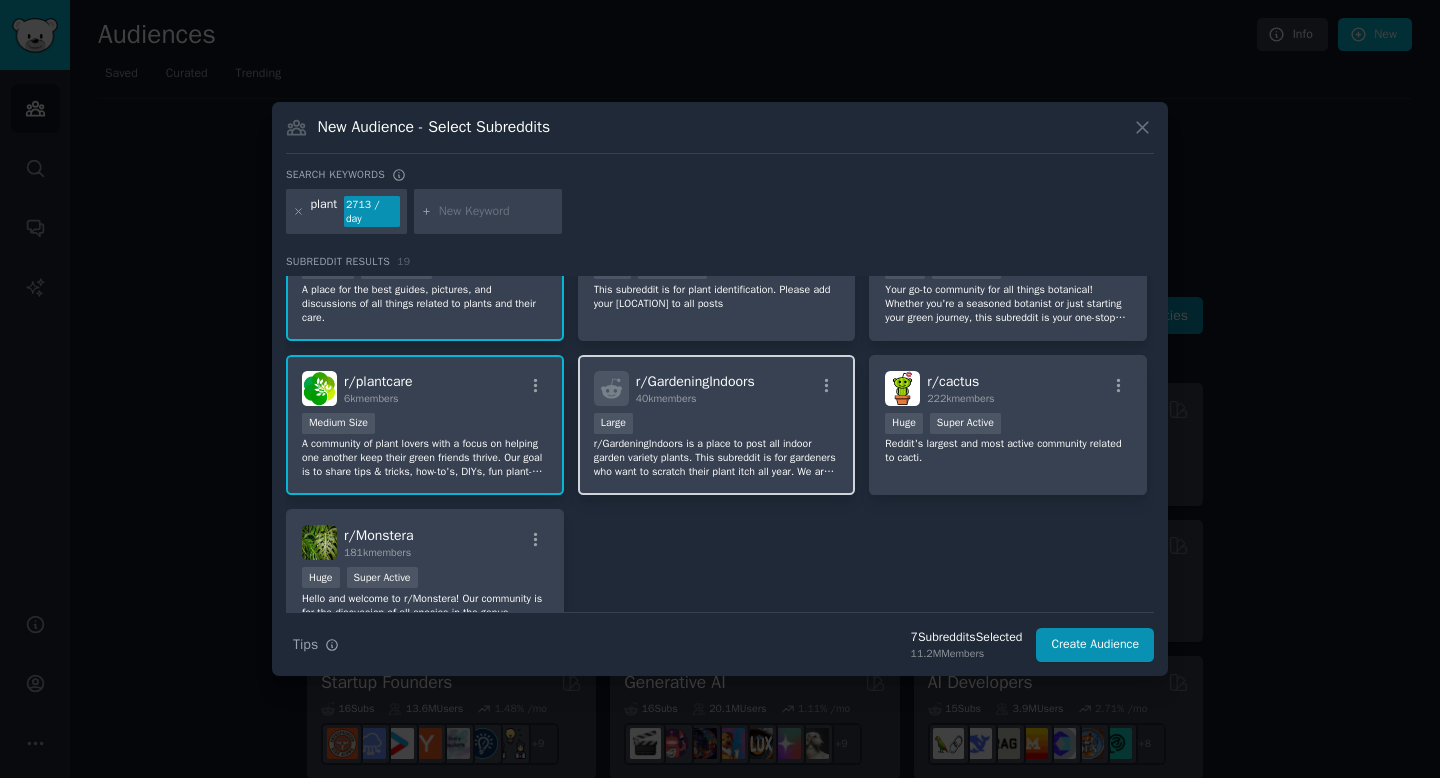click on "r/GardeningIndoors is a place to post all indoor garden variety plants.
This subreddit is for gardeners who want to
scratch their plant itch all year. We are here to help, and promote ingenuity.
Doesn't matter if its in a grow tent or a desk lamp on your kitchen table - We love our Indoor gardens & we hope you do too!" at bounding box center [717, 458] 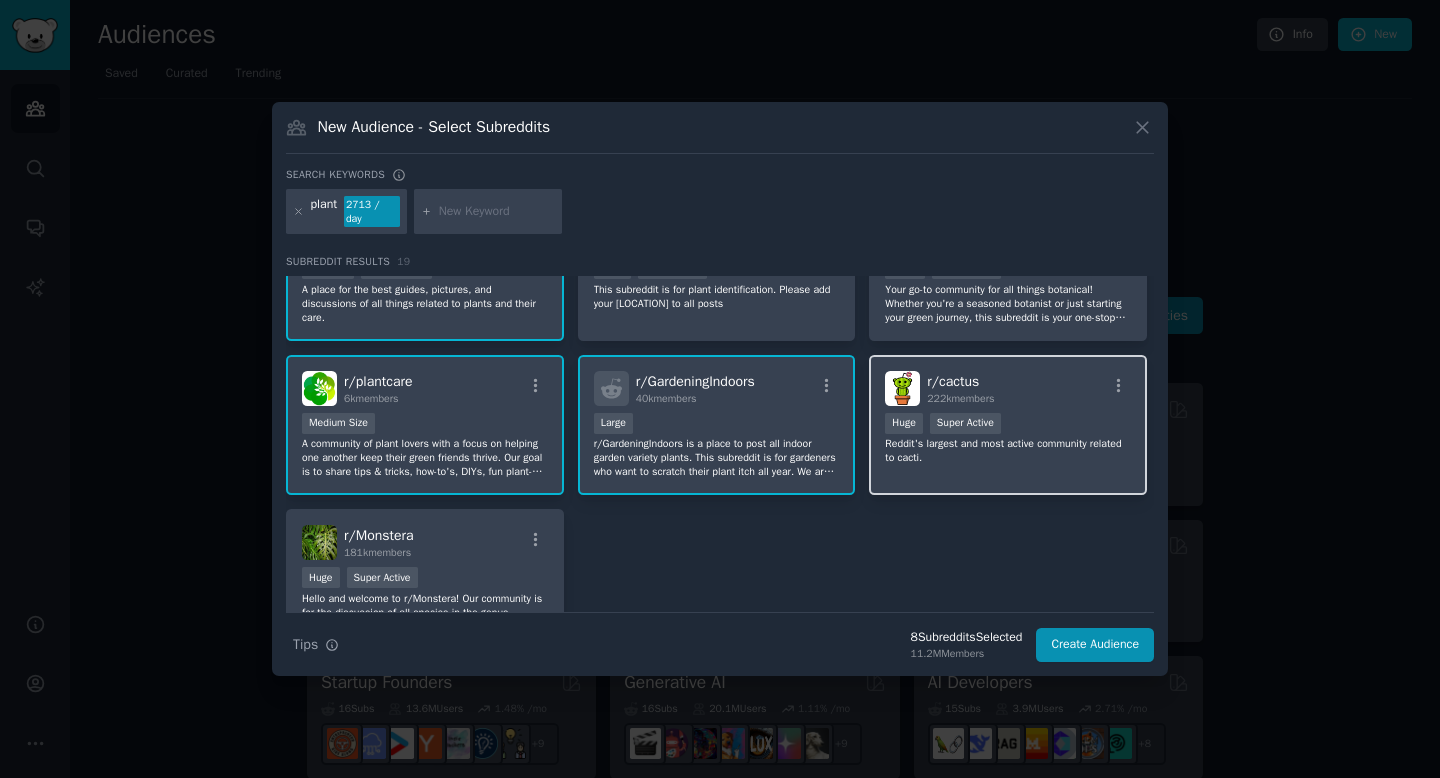 click on "Reddit's largest and most active community related to cacti." at bounding box center (1008, 451) 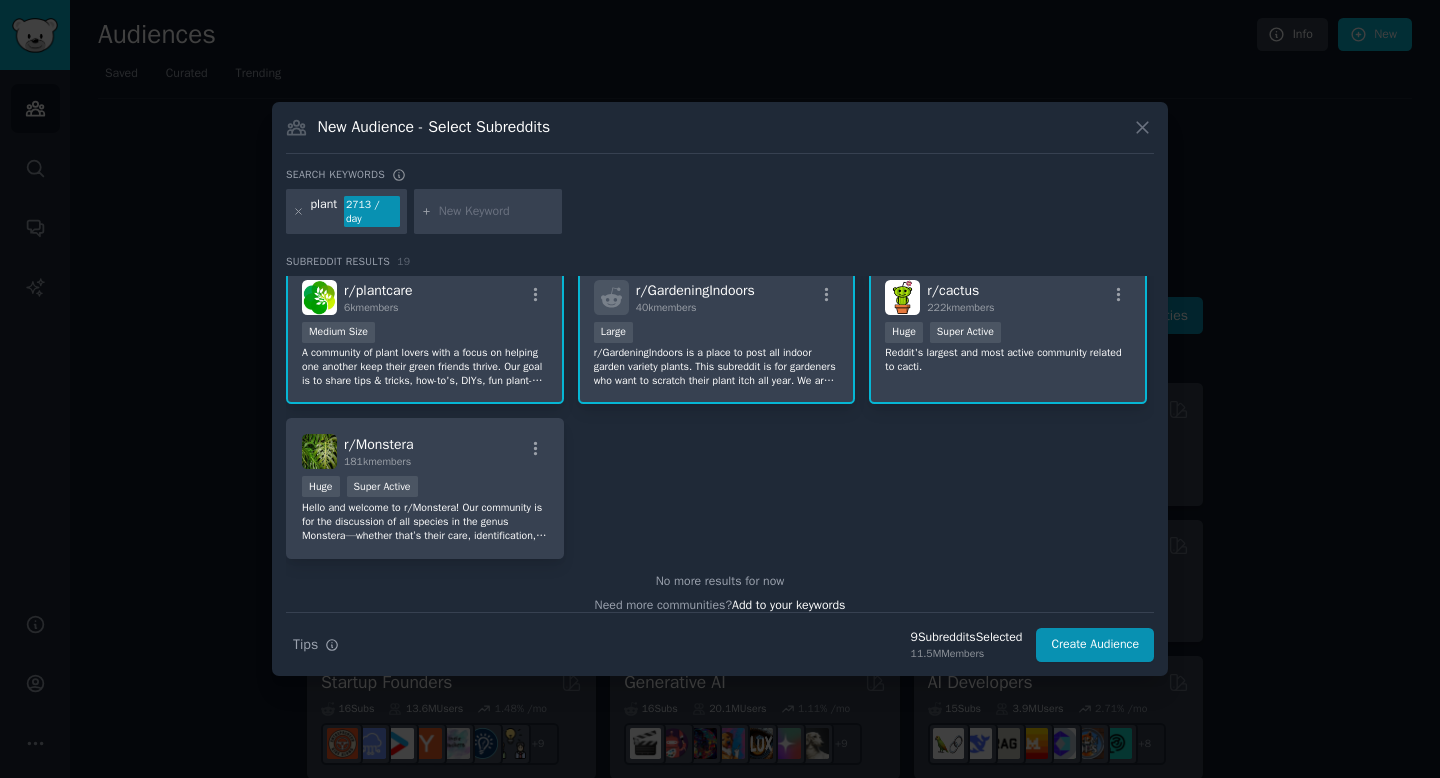 scroll, scrollTop: 773, scrollLeft: 0, axis: vertical 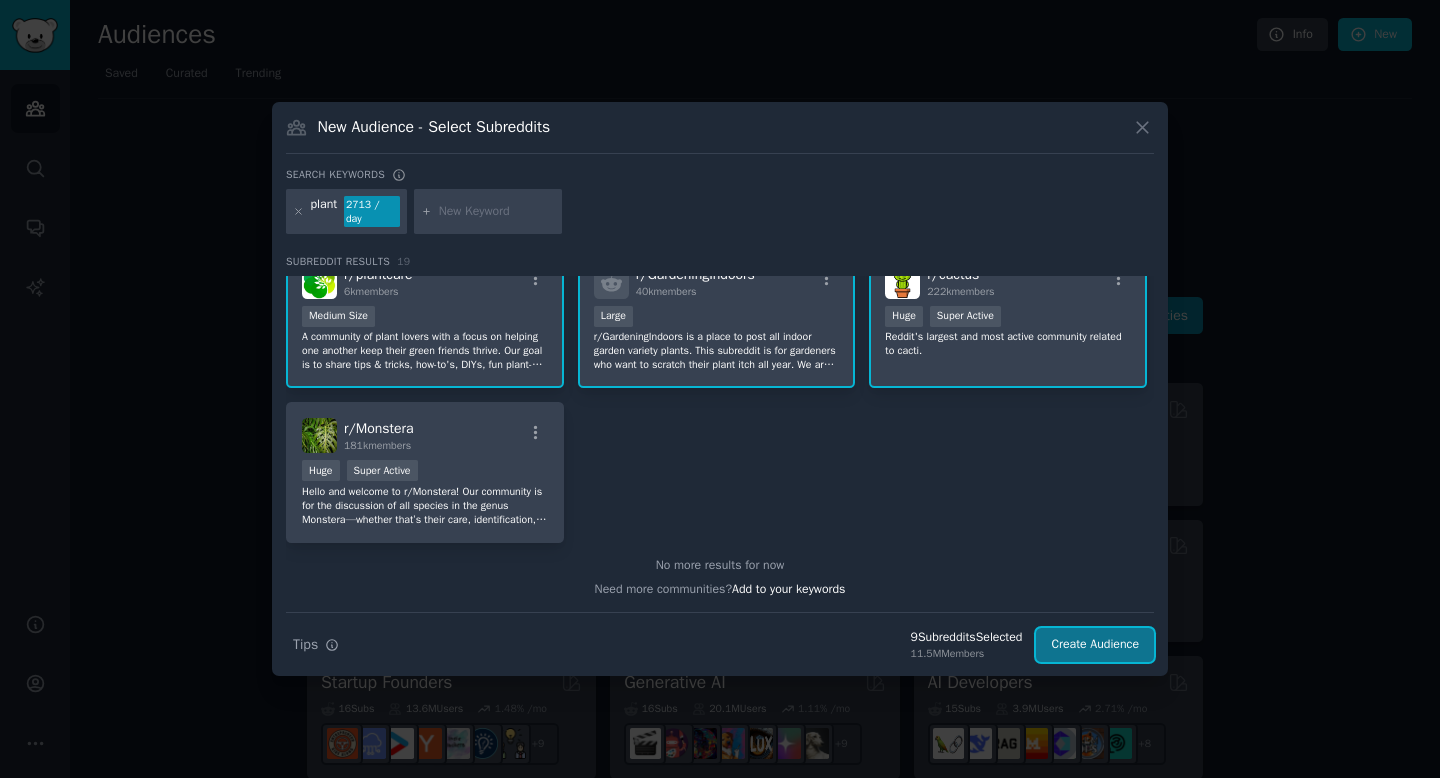 click on "Create Audience" at bounding box center [1095, 645] 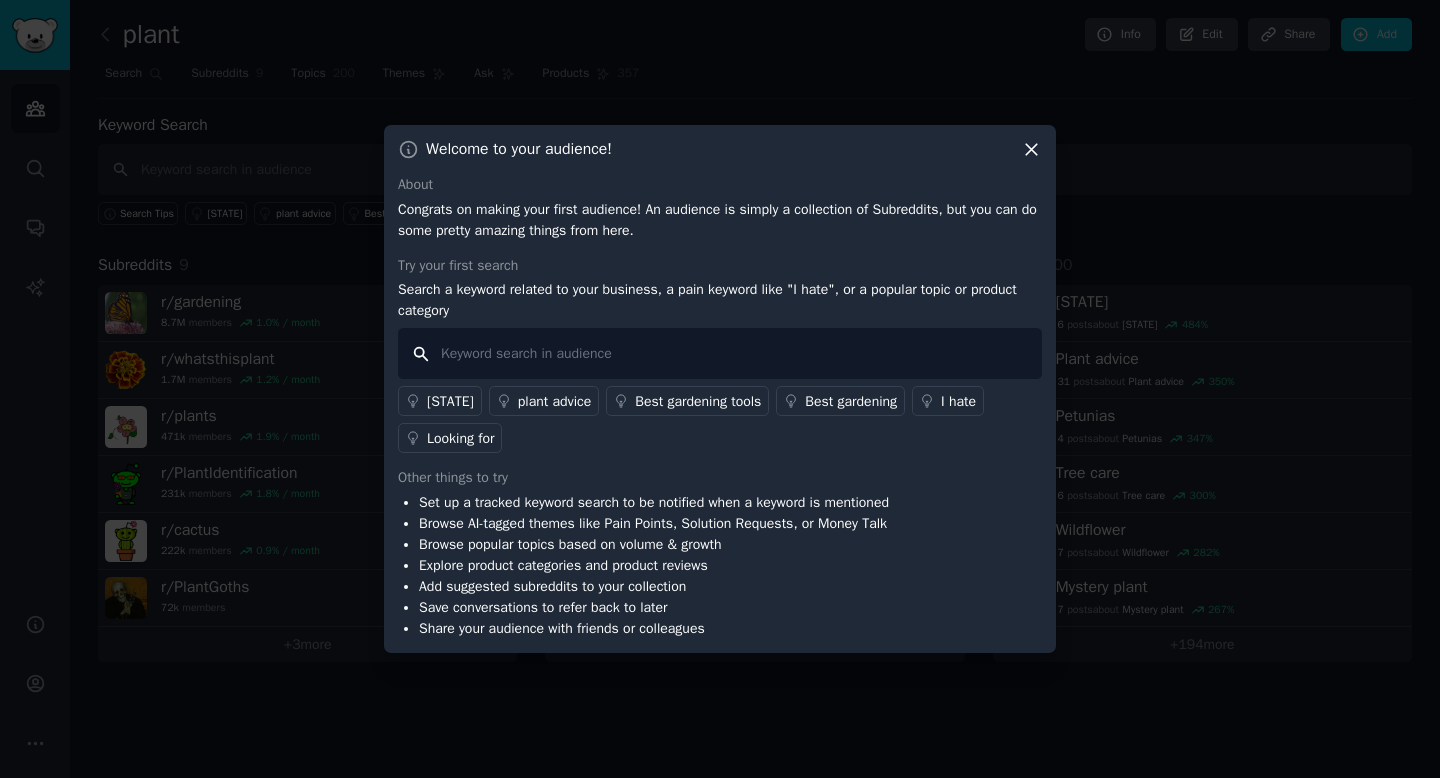 click at bounding box center (720, 353) 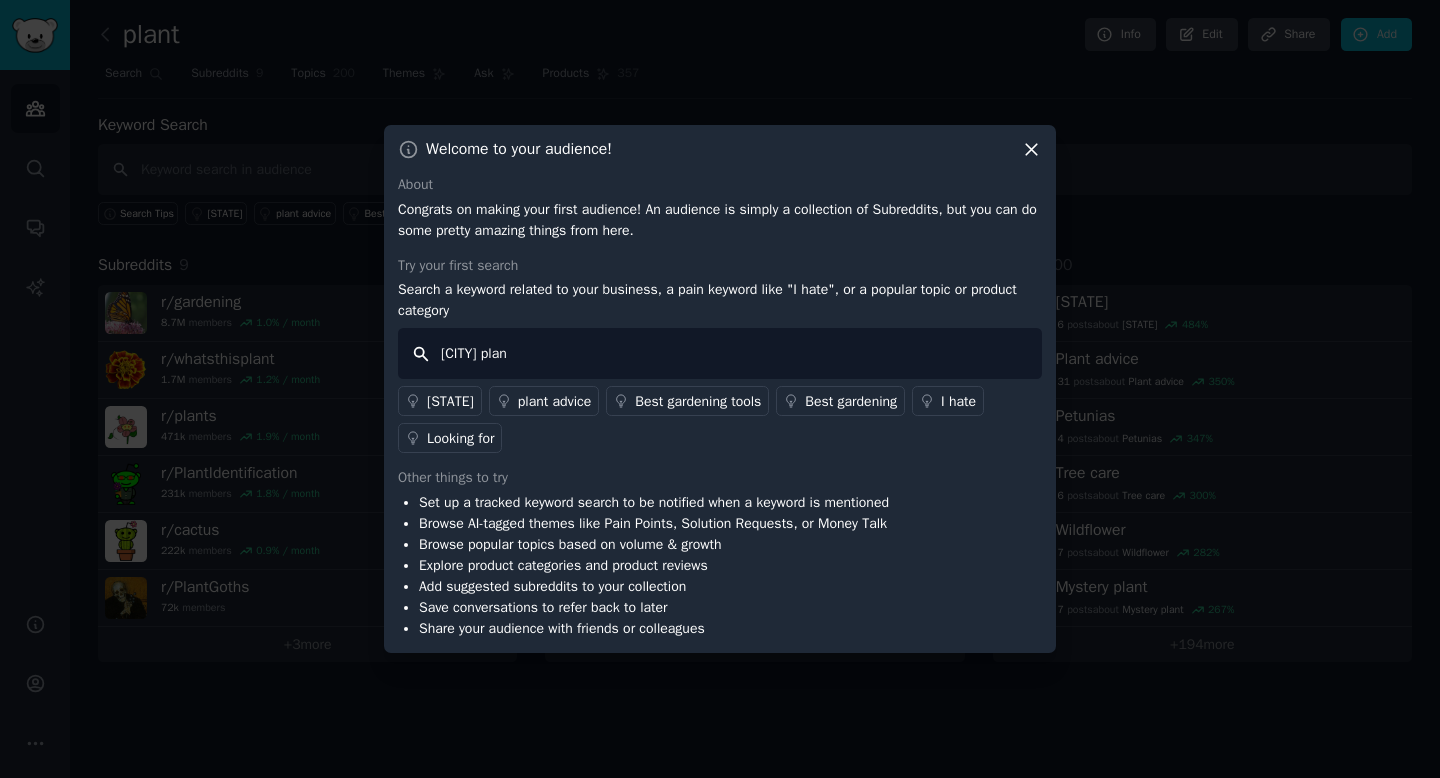 type on "[CITY] plant" 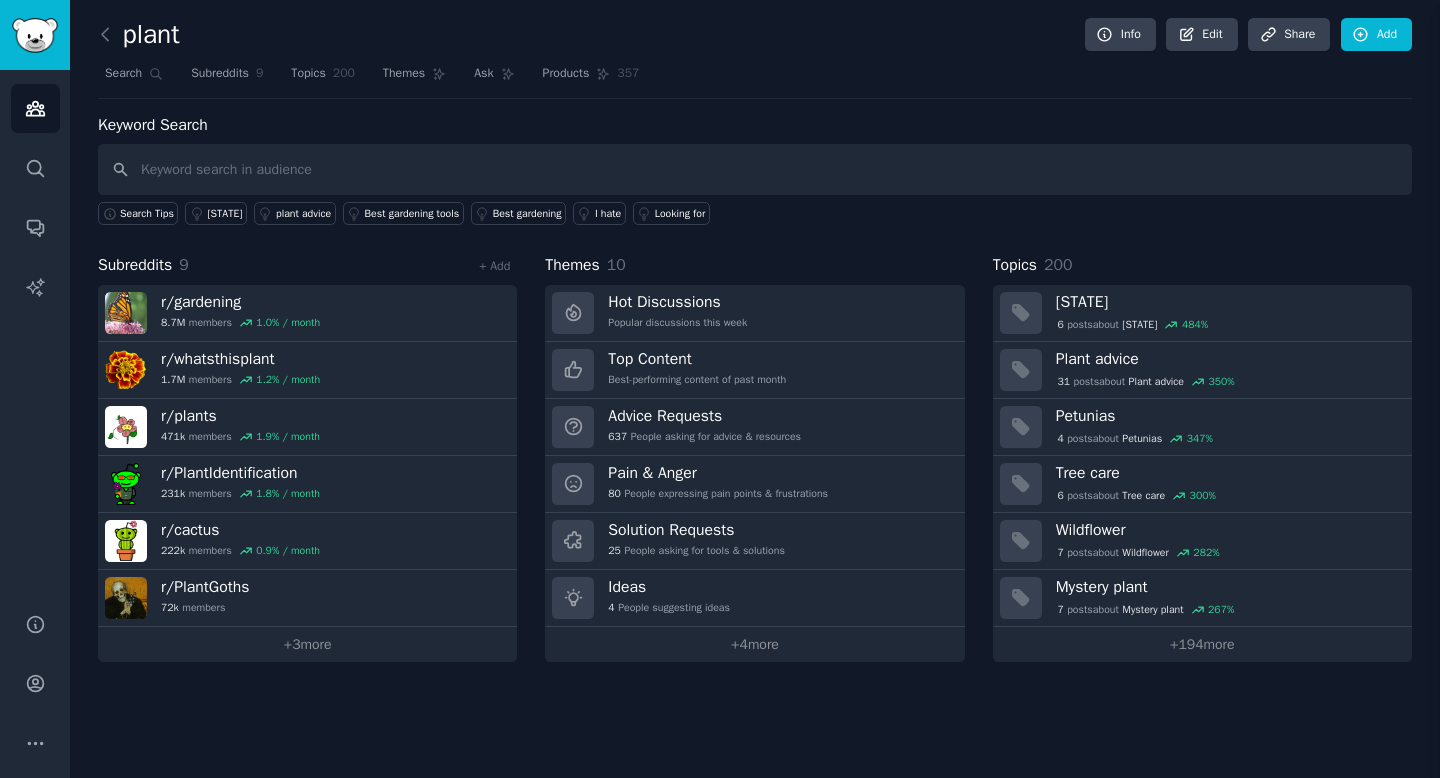 type 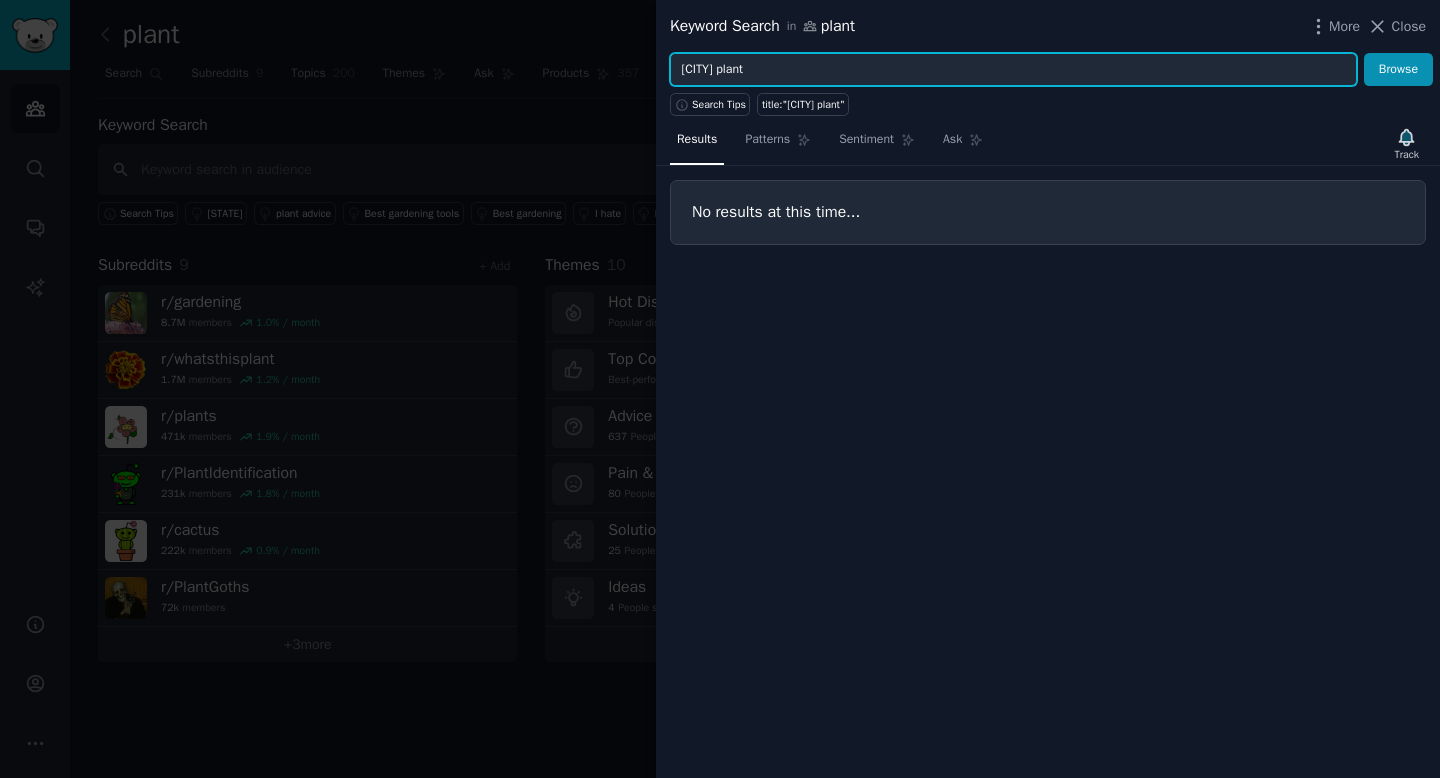 click on "[CITY] plant" at bounding box center (1013, 70) 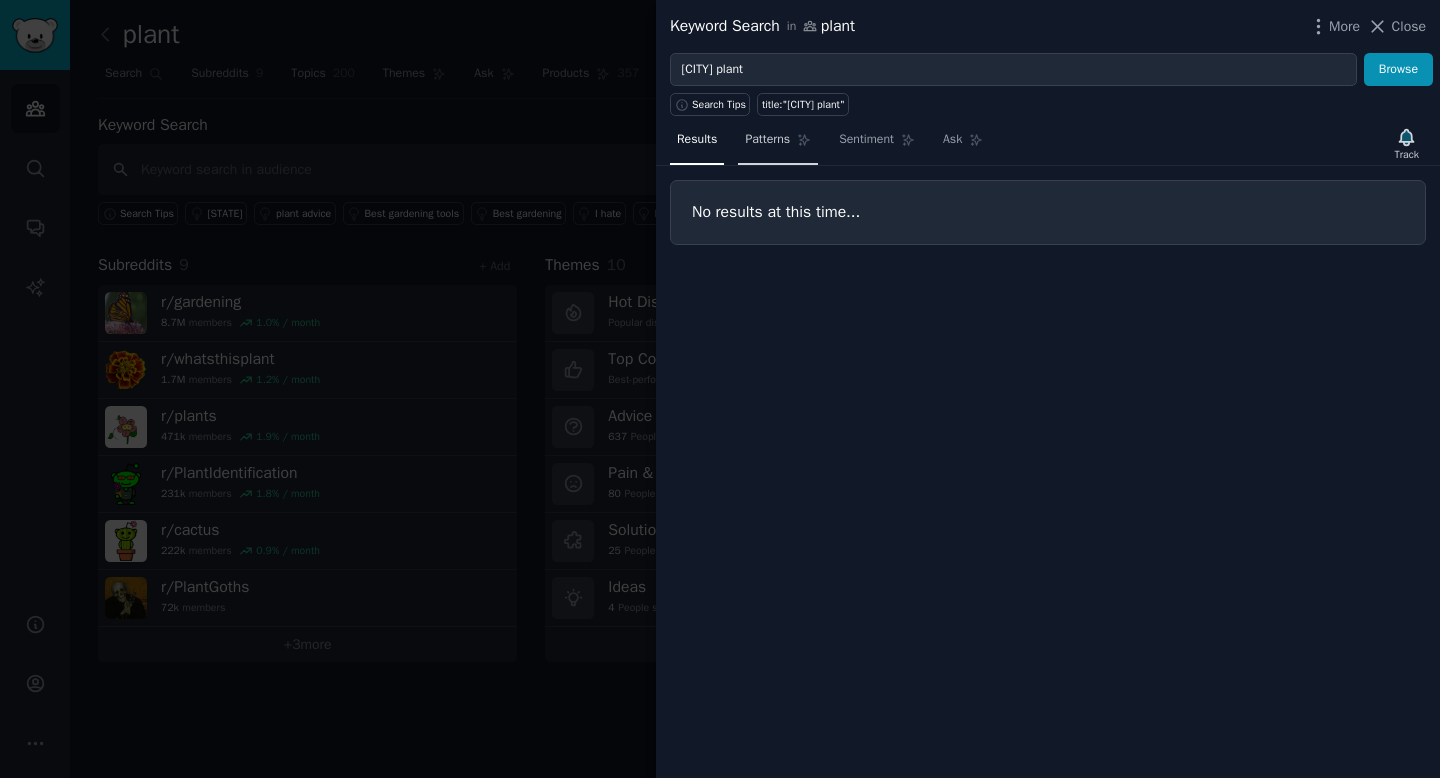 click on "Patterns" at bounding box center (767, 140) 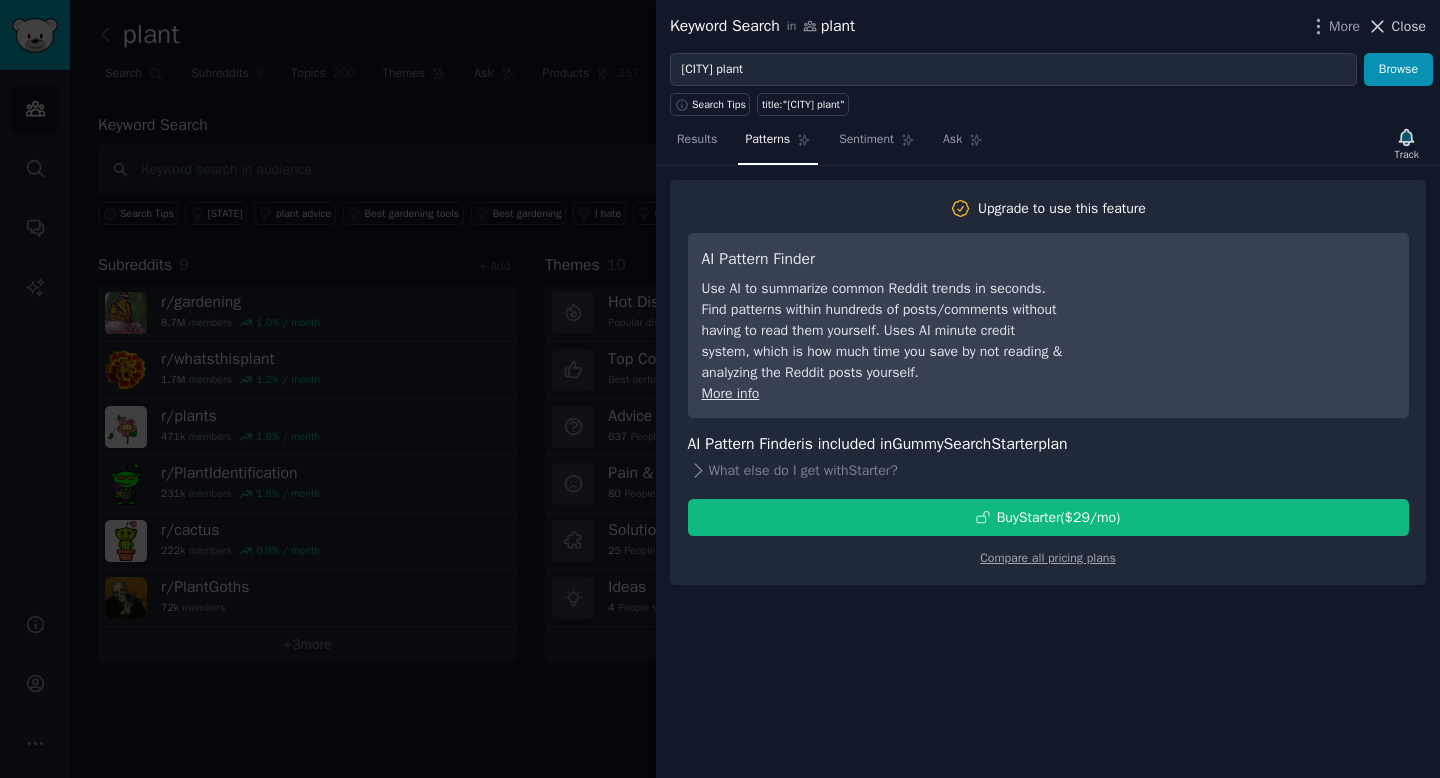 click 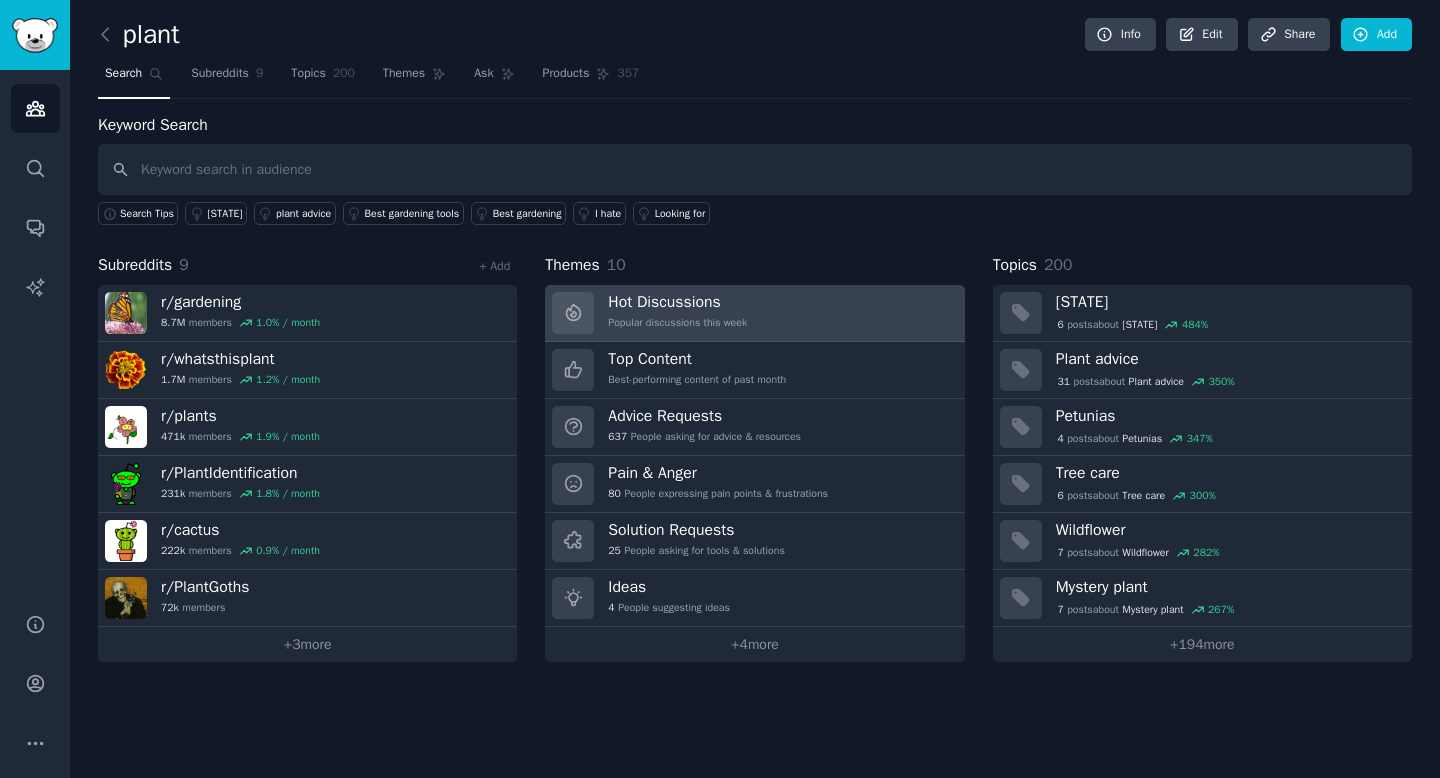 click on "Popular discussions this week" at bounding box center (677, 323) 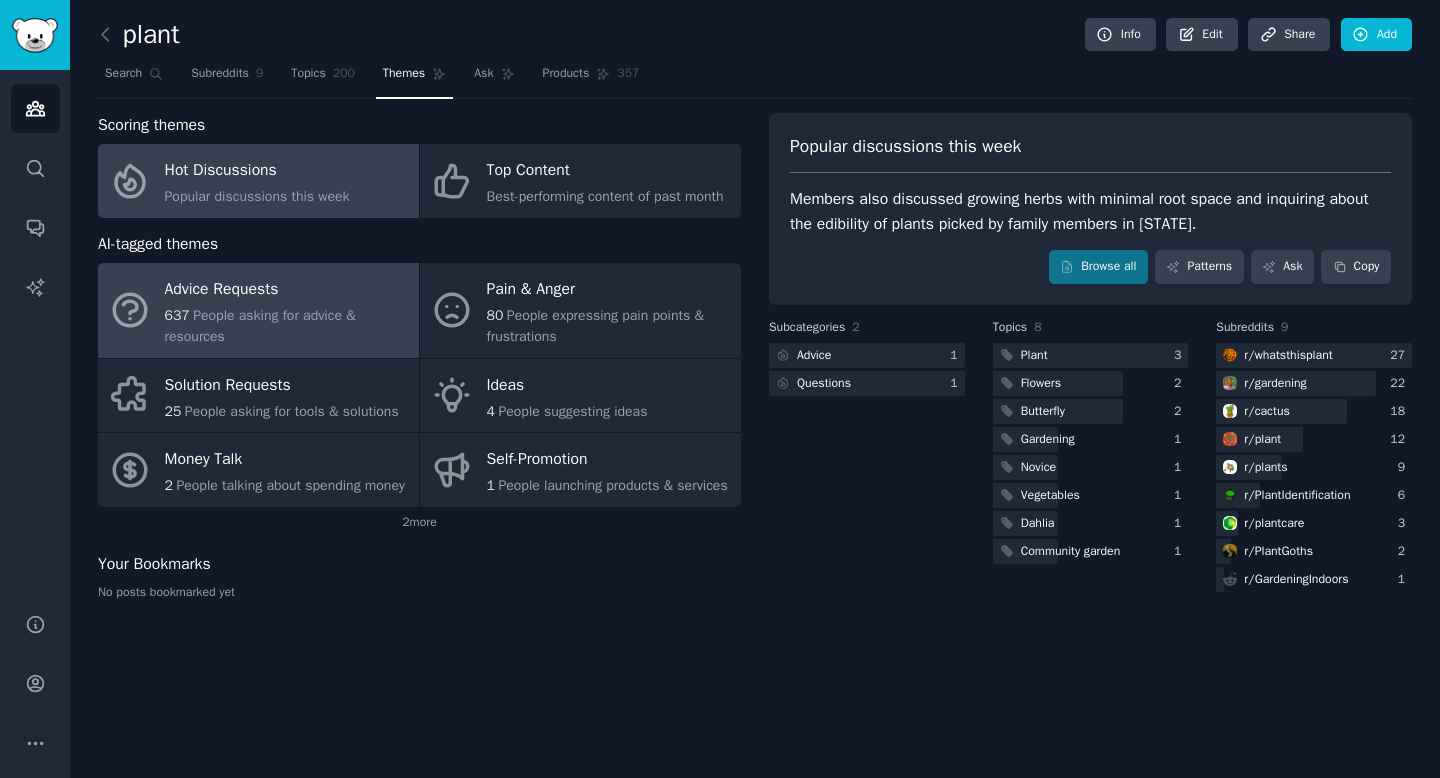 click on "Advice Requests" at bounding box center (287, 290) 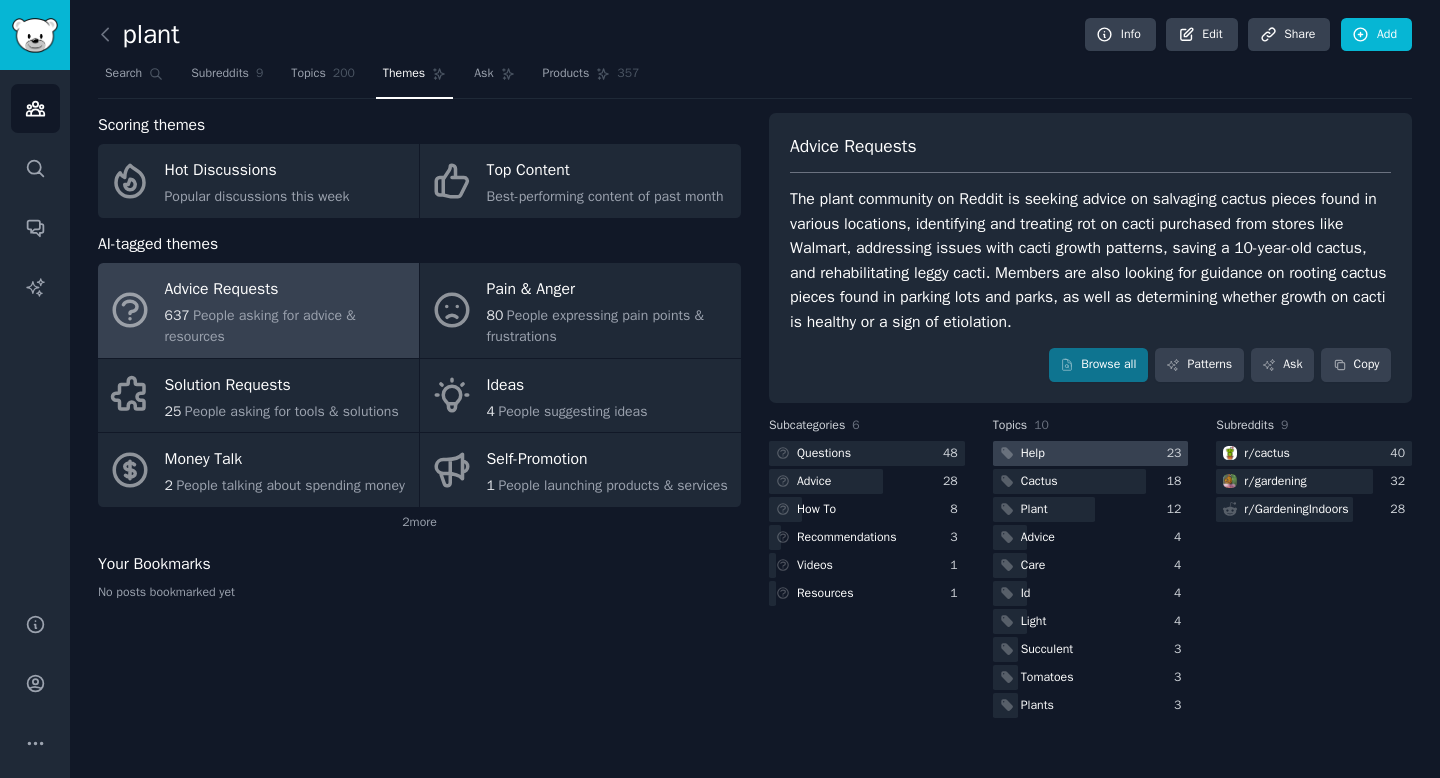 click at bounding box center [1091, 453] 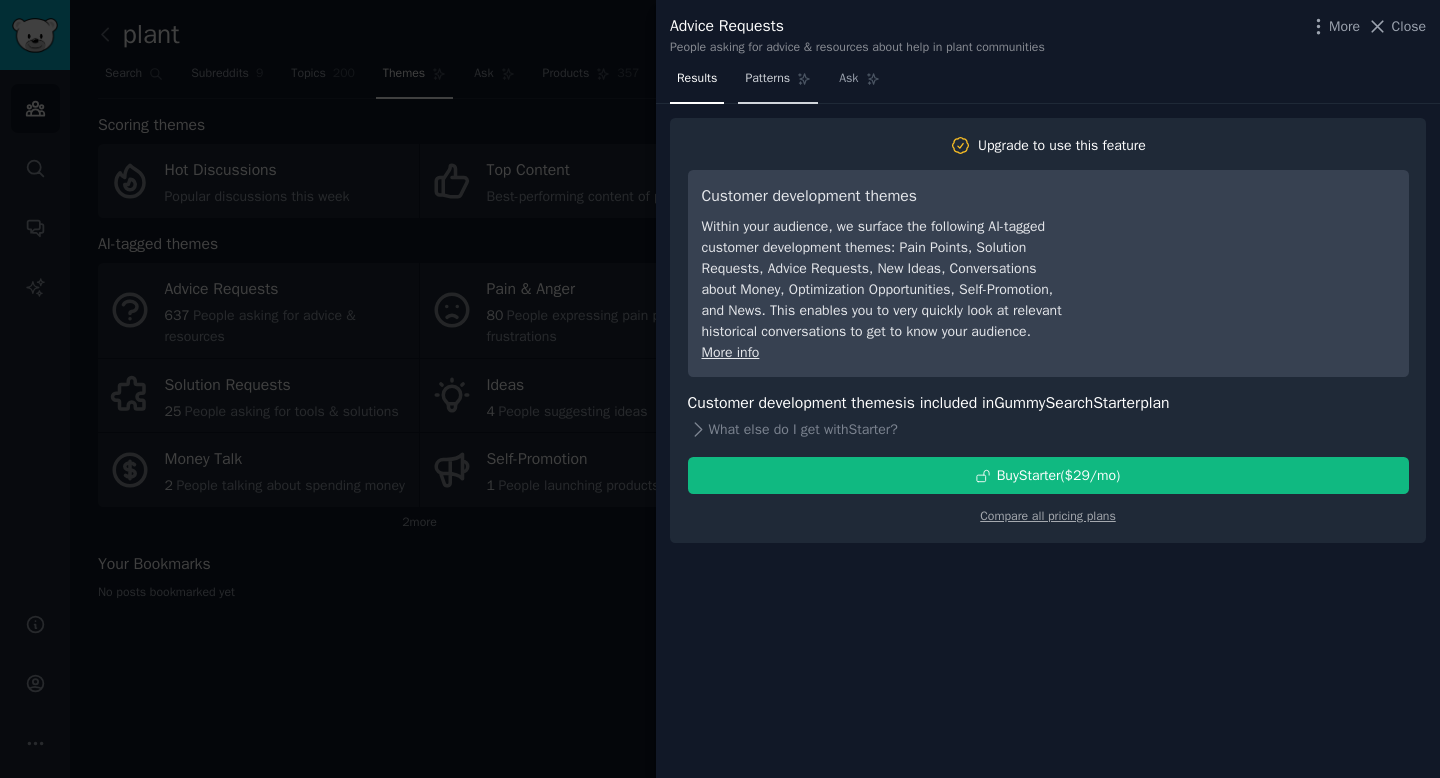 click on "Patterns" at bounding box center [767, 79] 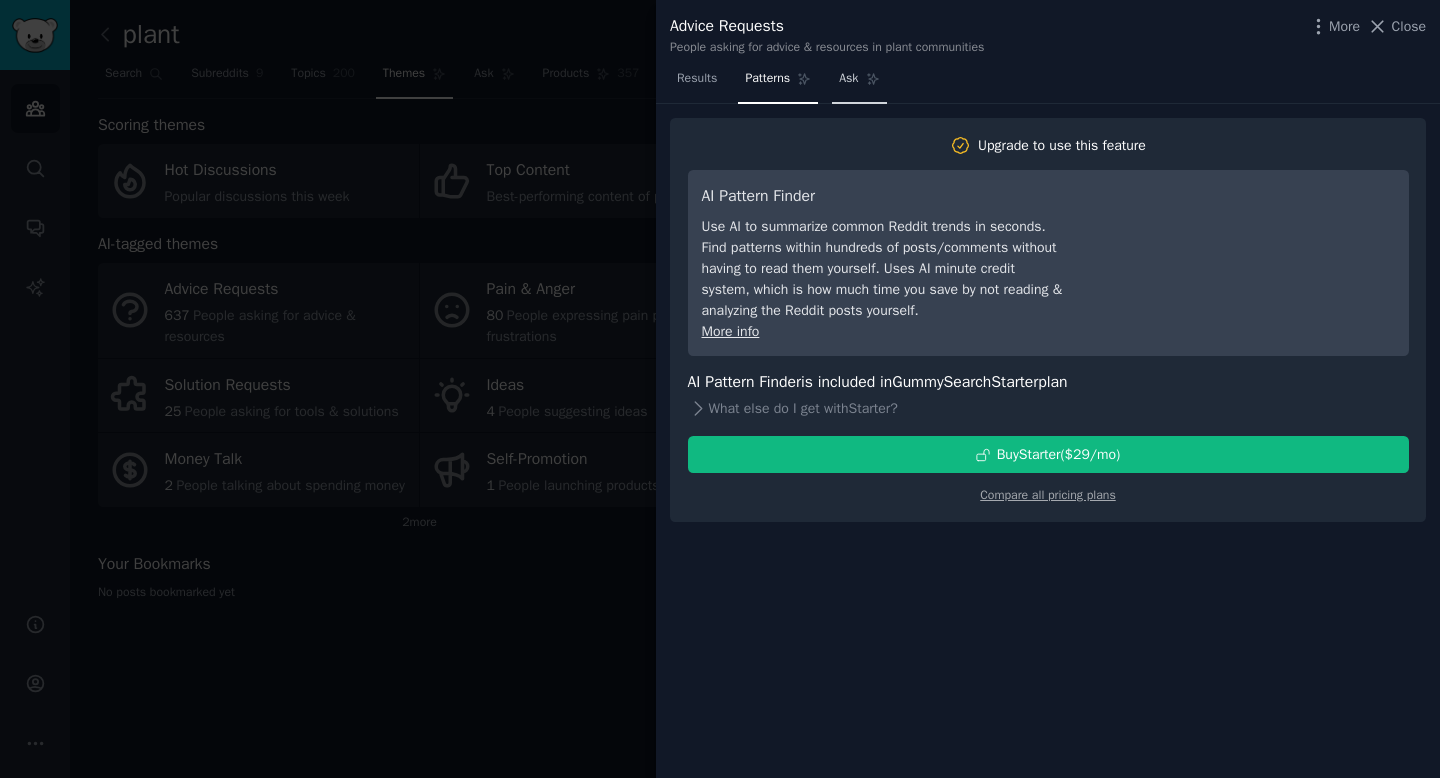 click on "Ask" at bounding box center [859, 83] 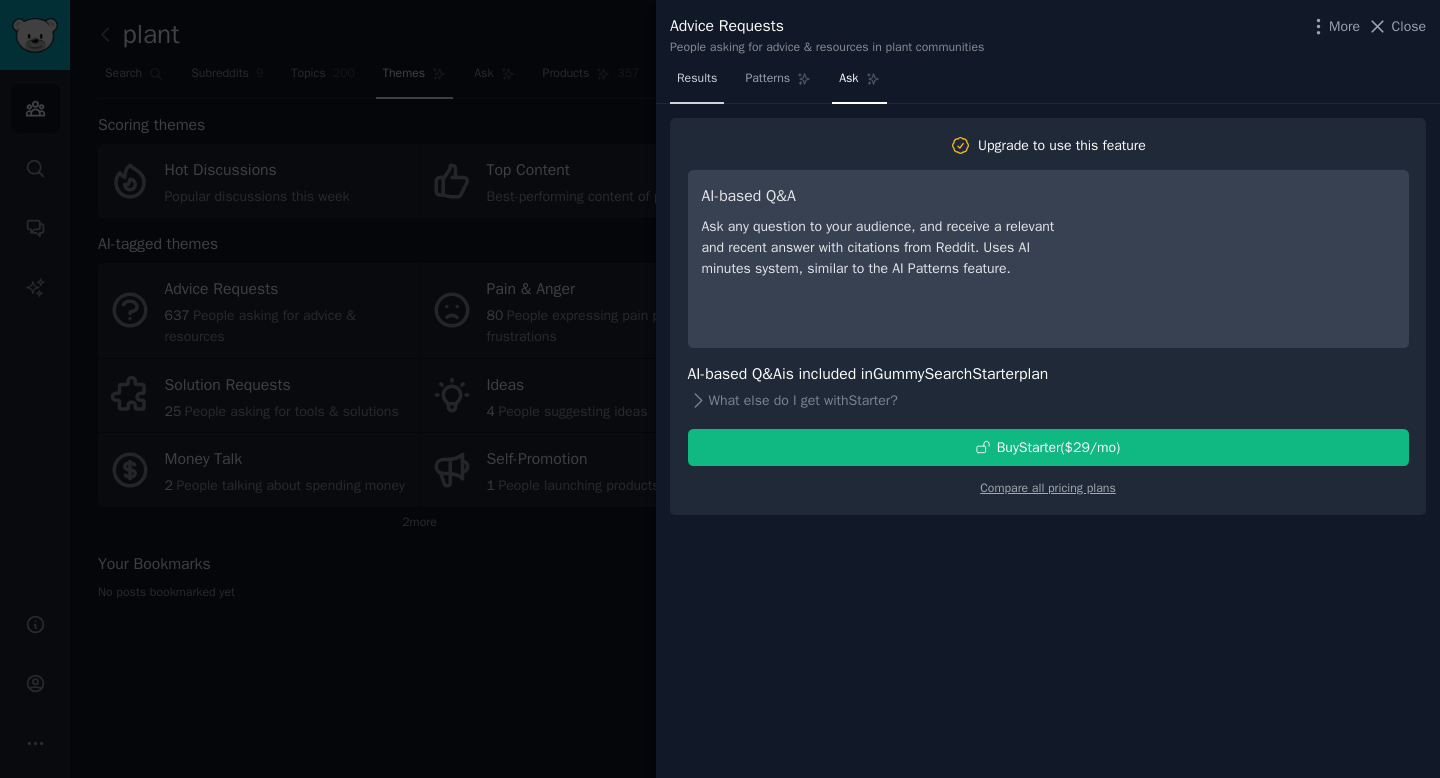 click on "Results" at bounding box center (697, 79) 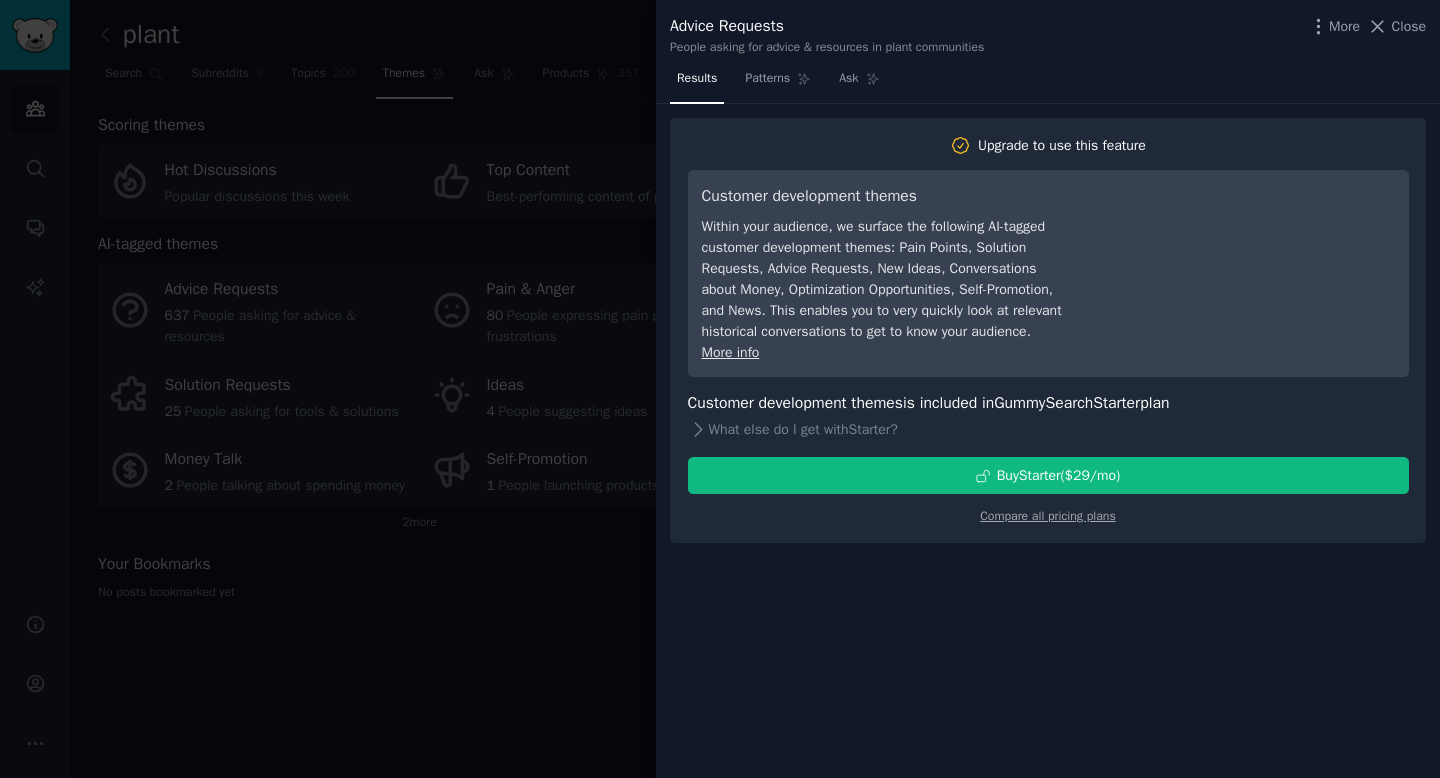 click at bounding box center (720, 389) 